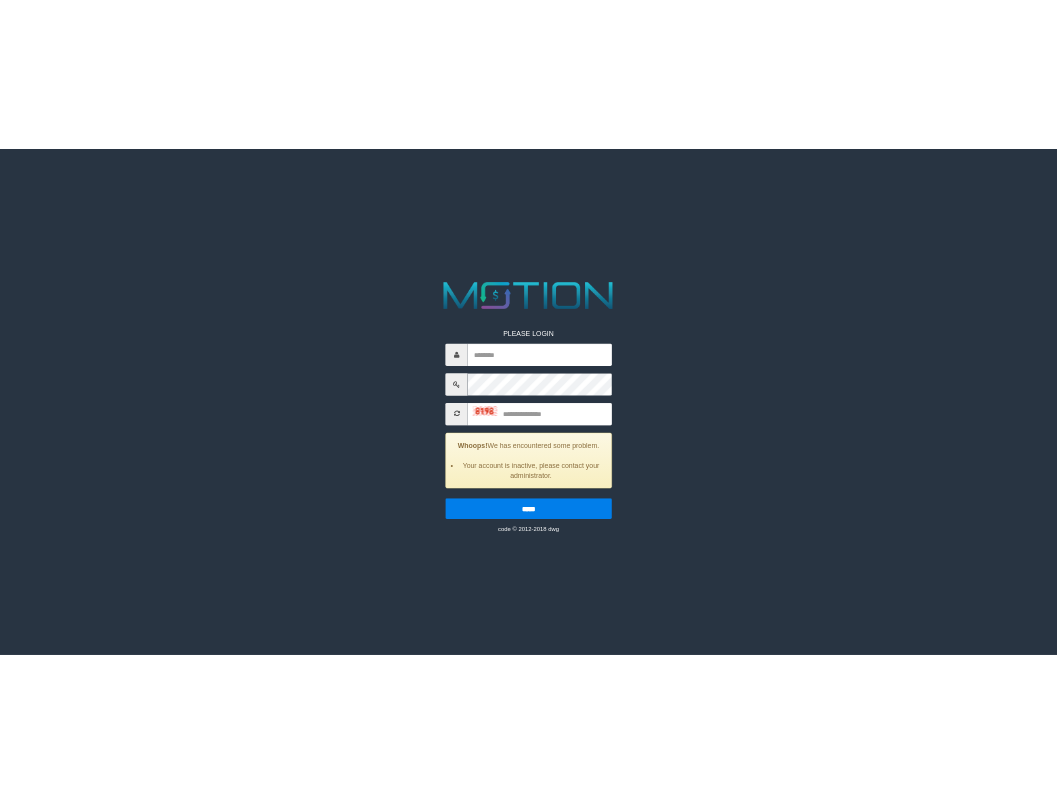 scroll, scrollTop: 0, scrollLeft: 0, axis: both 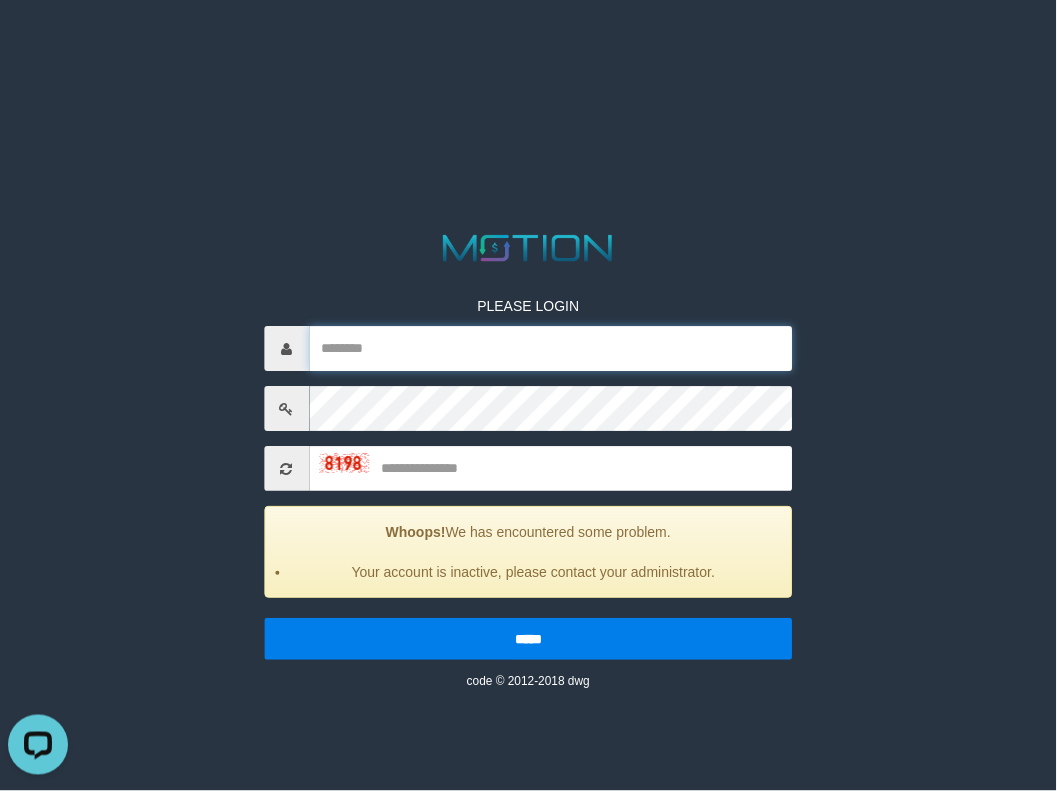 type on "**********" 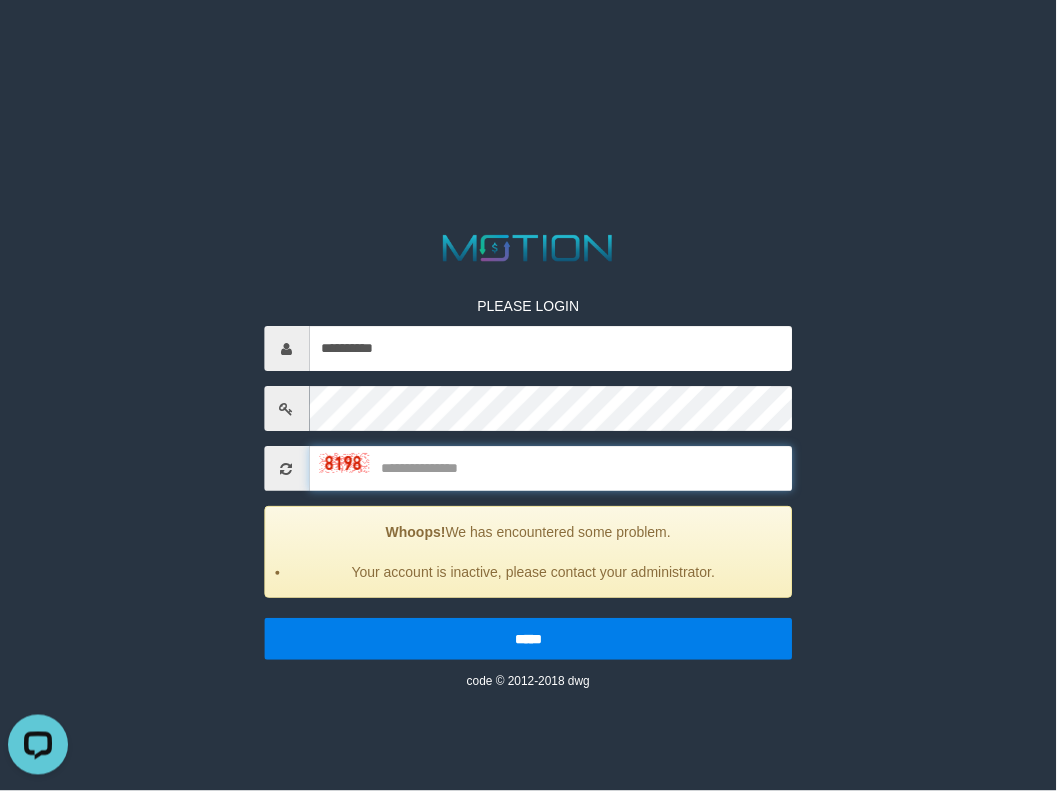 click at bounding box center [551, 469] 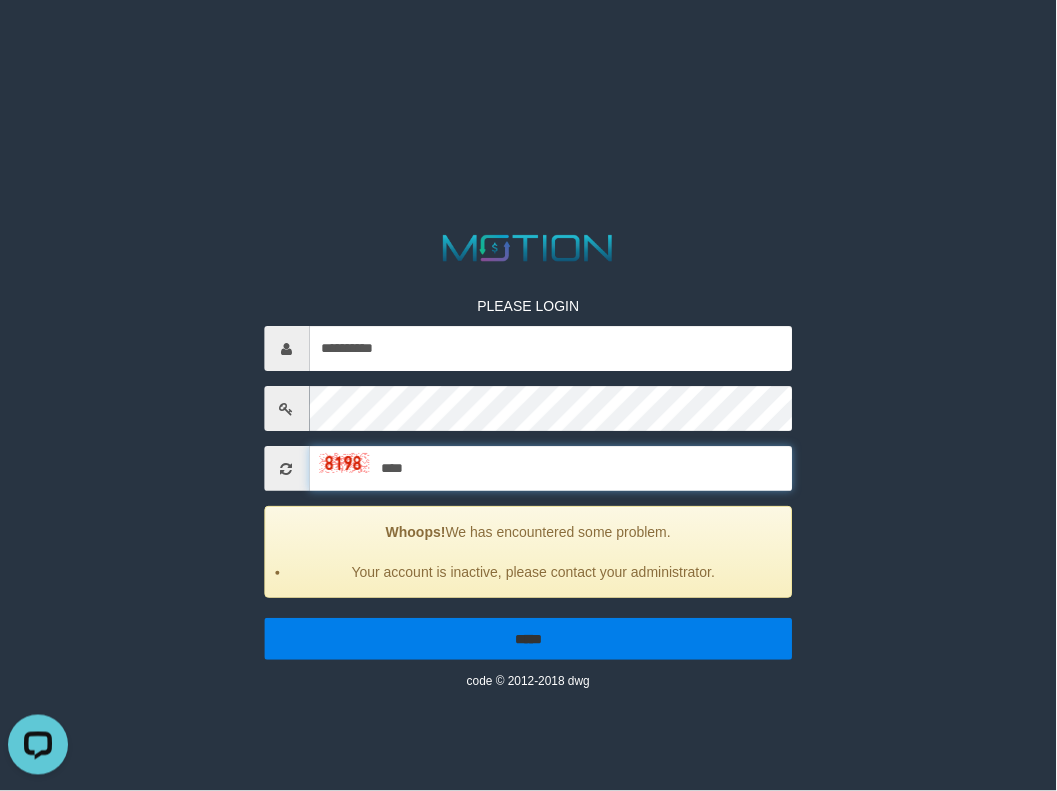 type on "****" 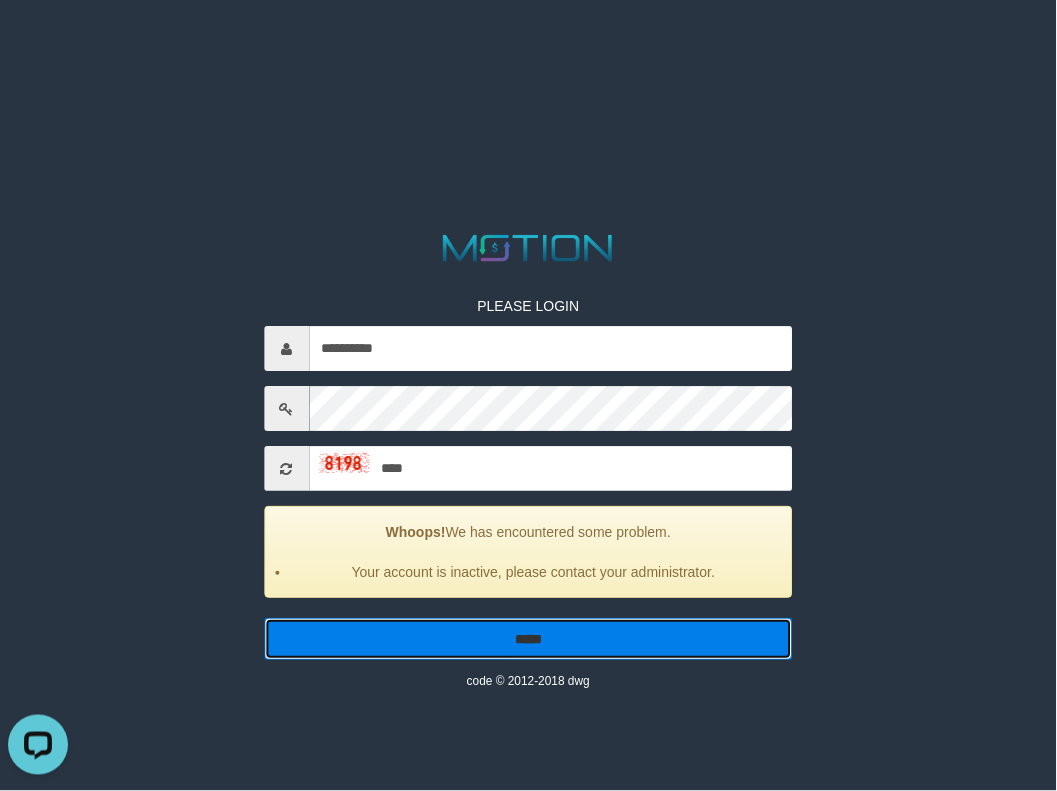 click on "*****" at bounding box center [528, 640] 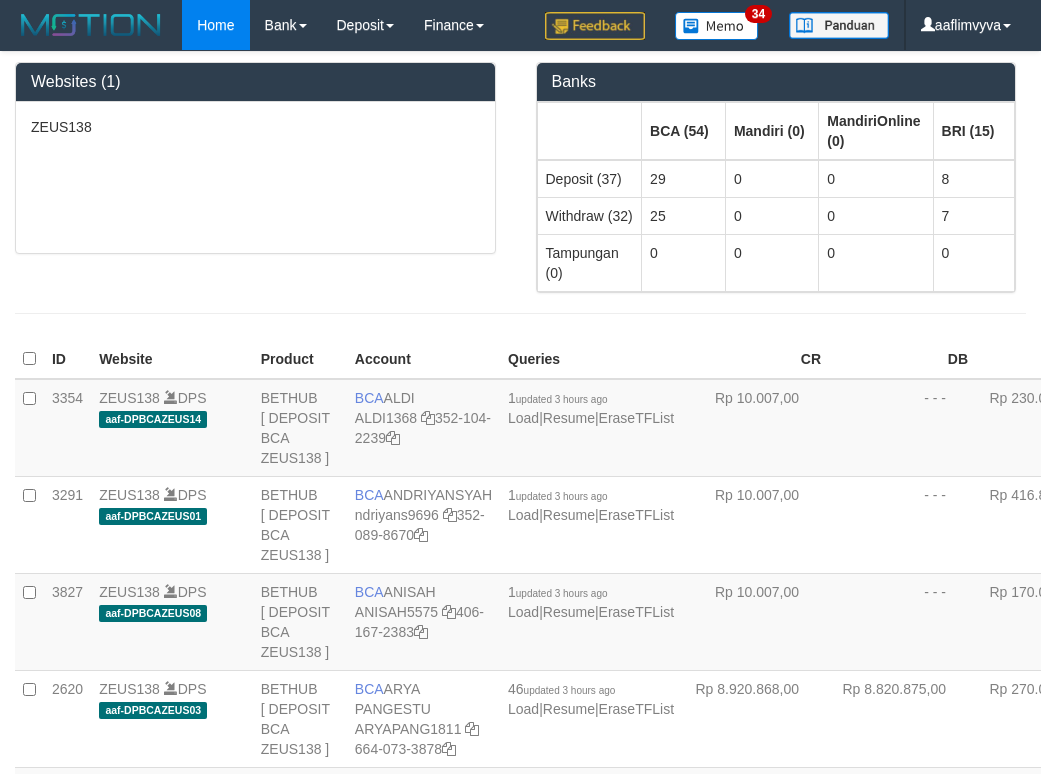 scroll, scrollTop: 0, scrollLeft: 0, axis: both 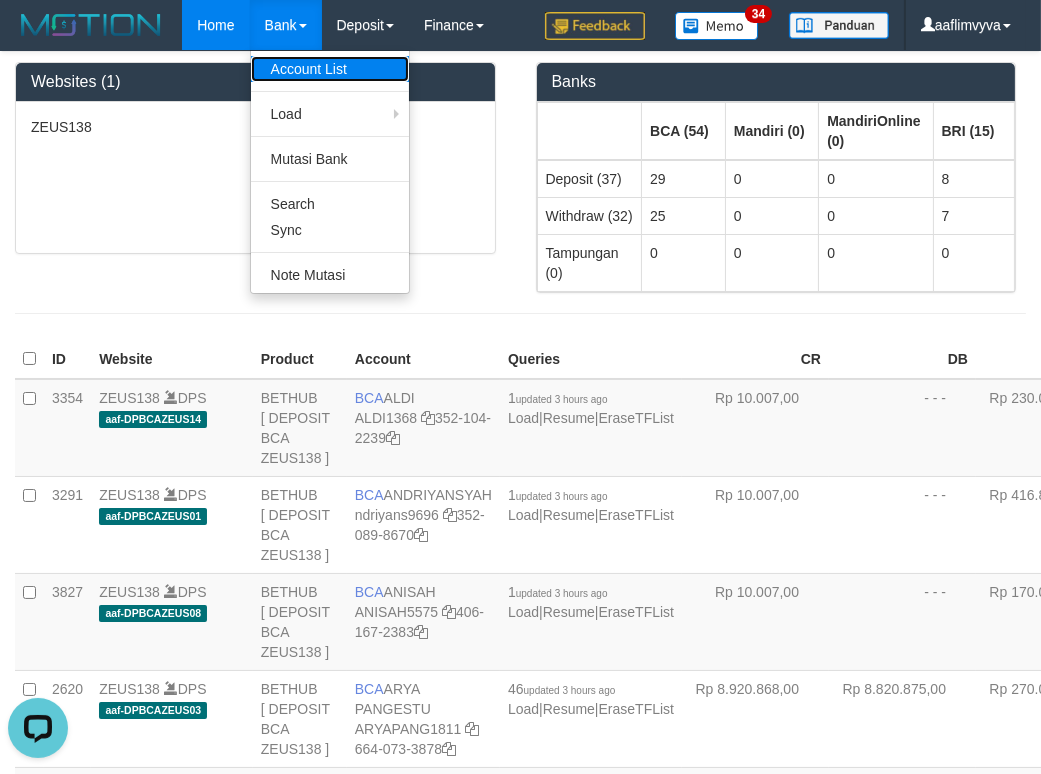 click on "Account List" at bounding box center [330, 69] 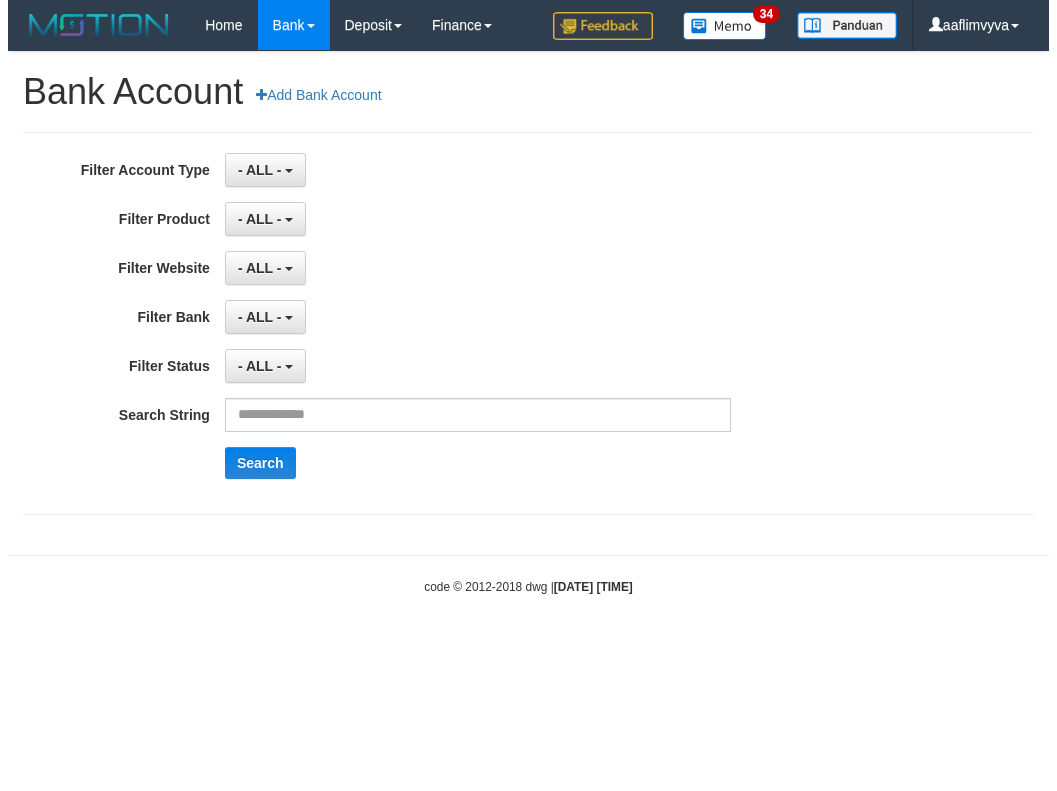 scroll, scrollTop: 0, scrollLeft: 0, axis: both 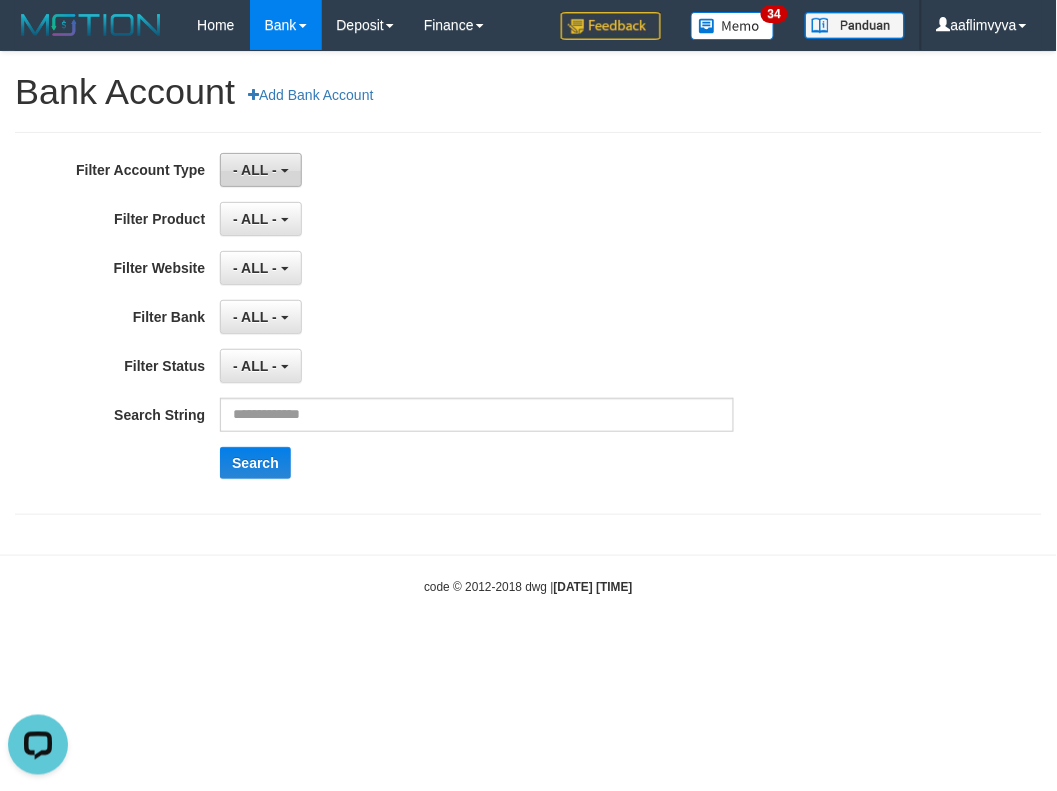 click on "- ALL -" at bounding box center (260, 170) 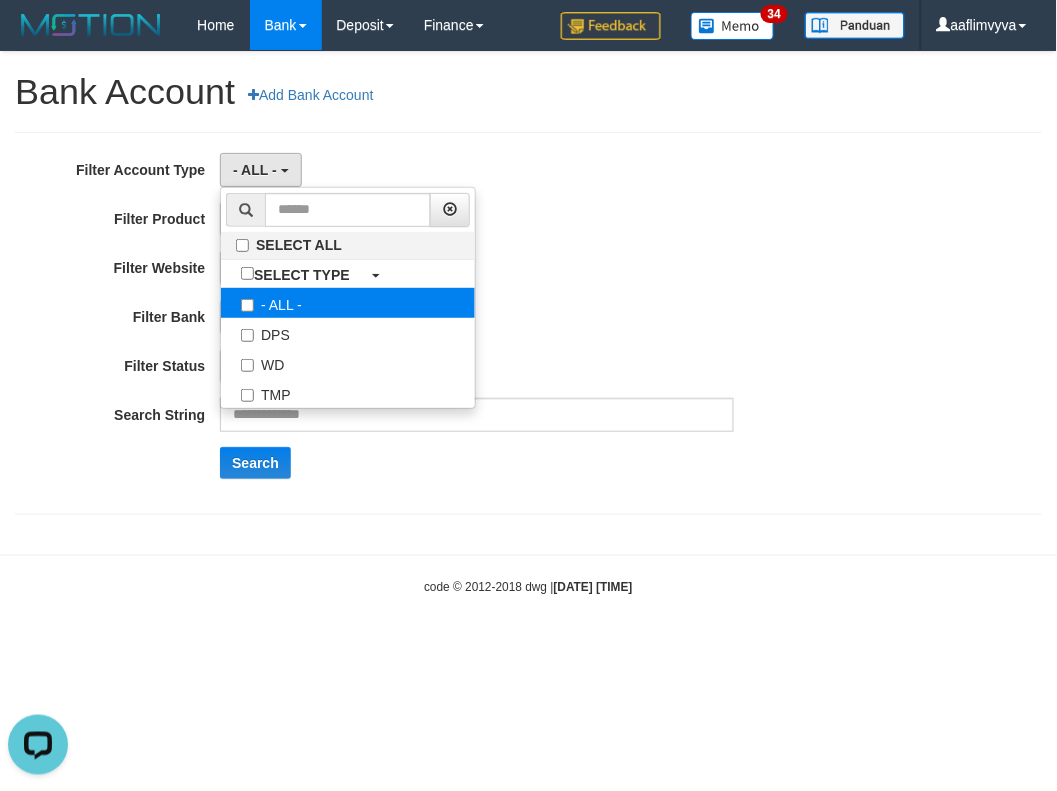 click on "- ALL -" at bounding box center (348, 303) 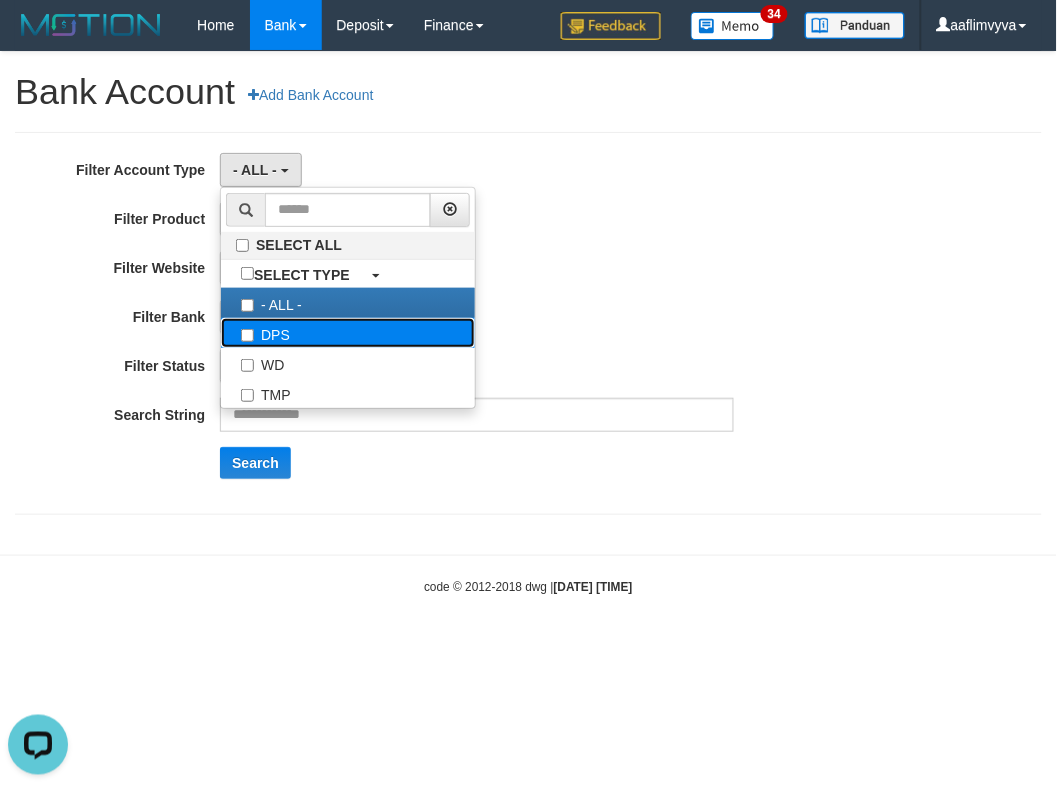 click on "DPS" at bounding box center (348, 333) 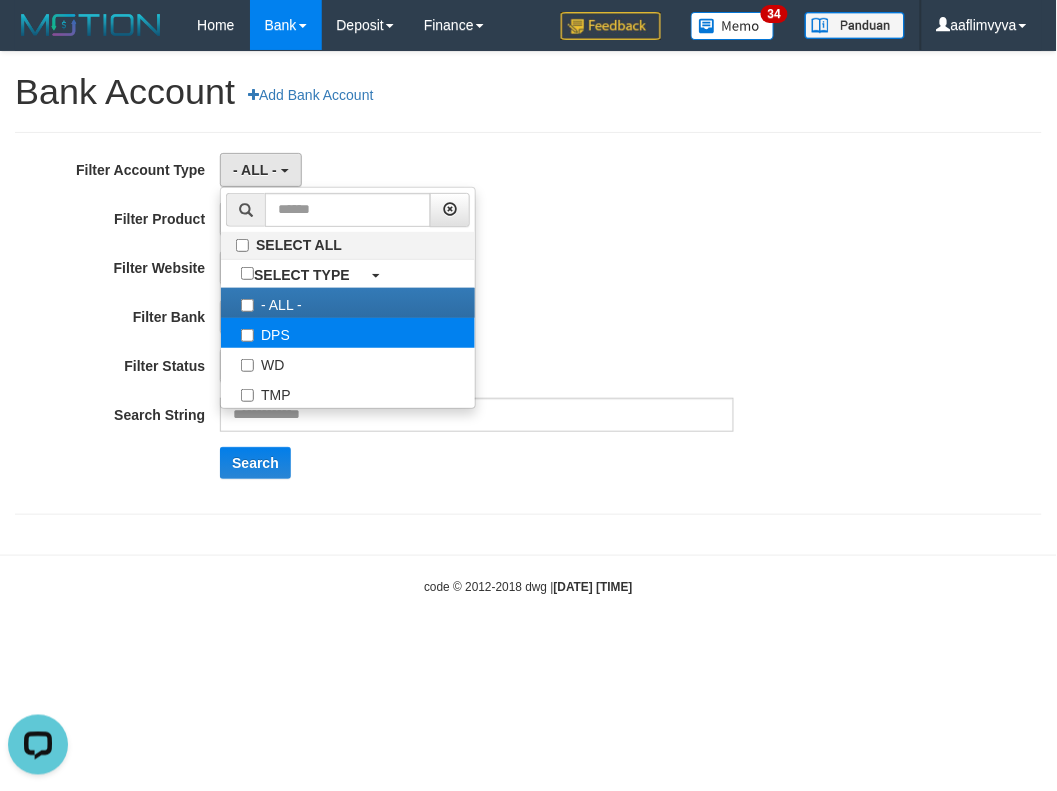 select on "***" 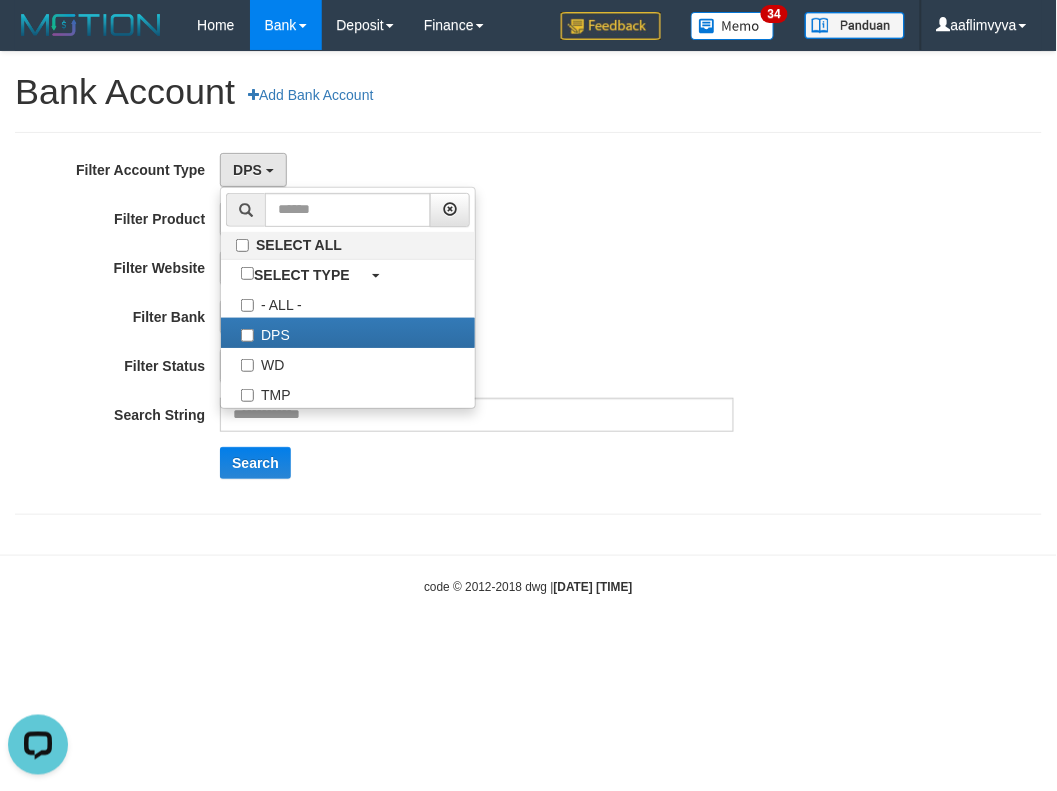 drag, startPoint x: 632, startPoint y: 296, endPoint x: 357, endPoint y: 263, distance: 276.97293 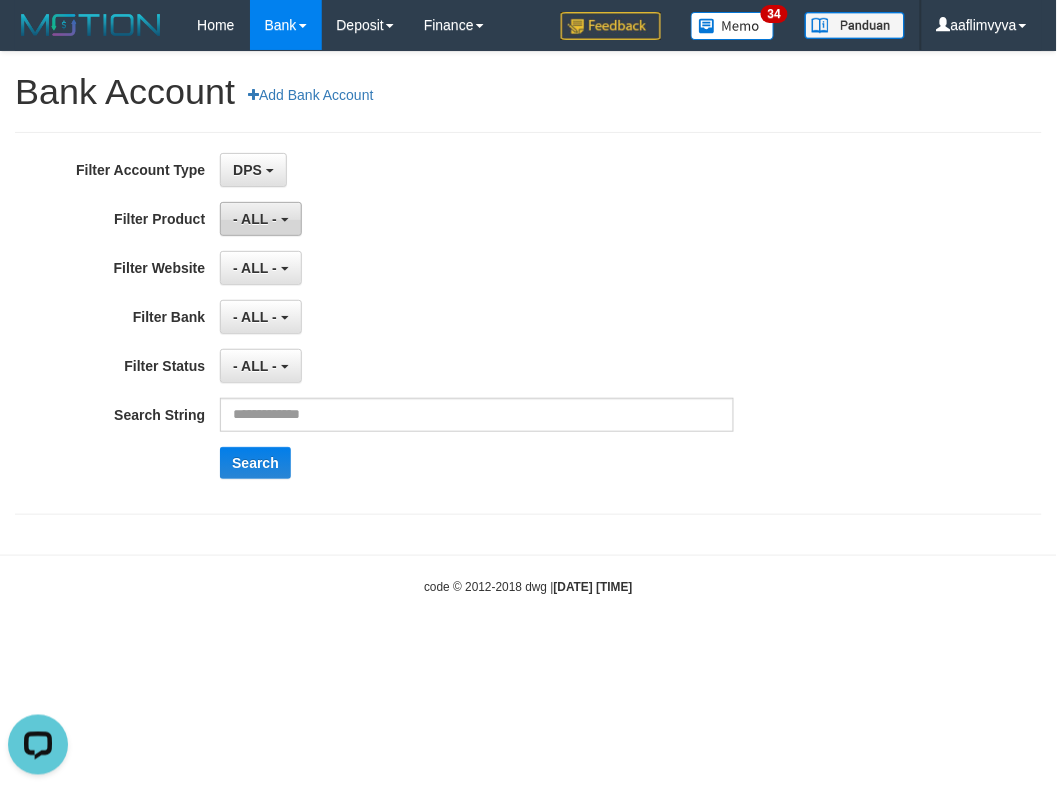 click on "- ALL -" at bounding box center (260, 219) 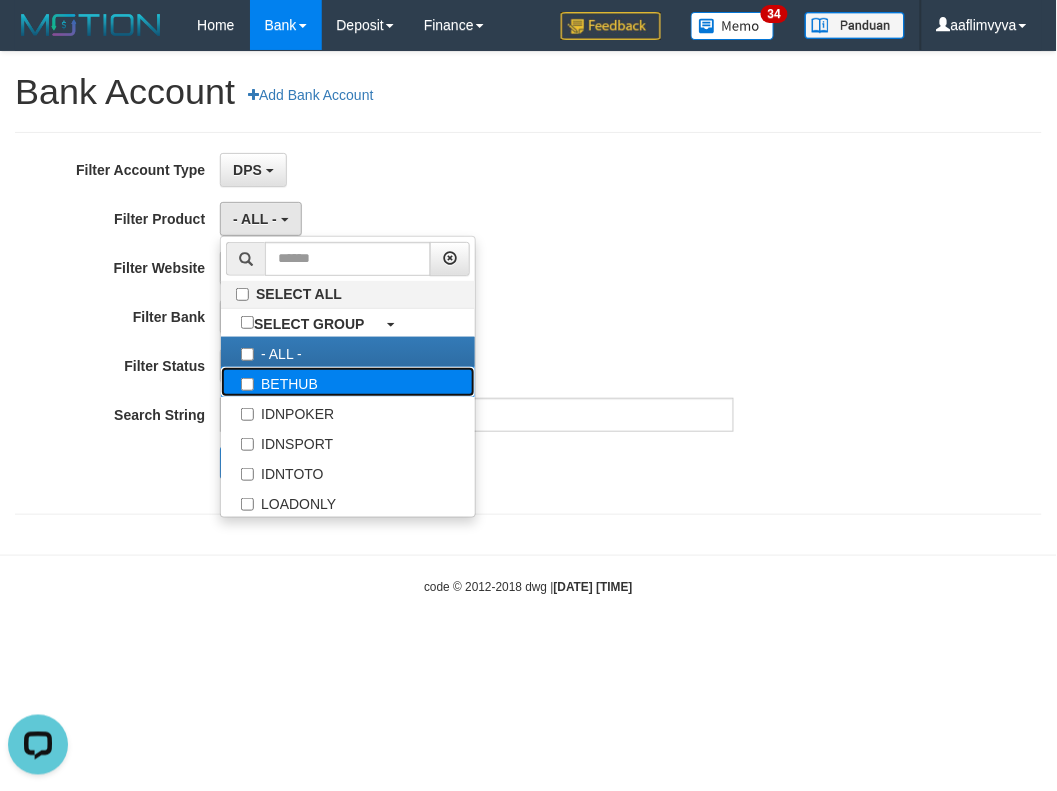 click on "BETHUB" at bounding box center [348, 382] 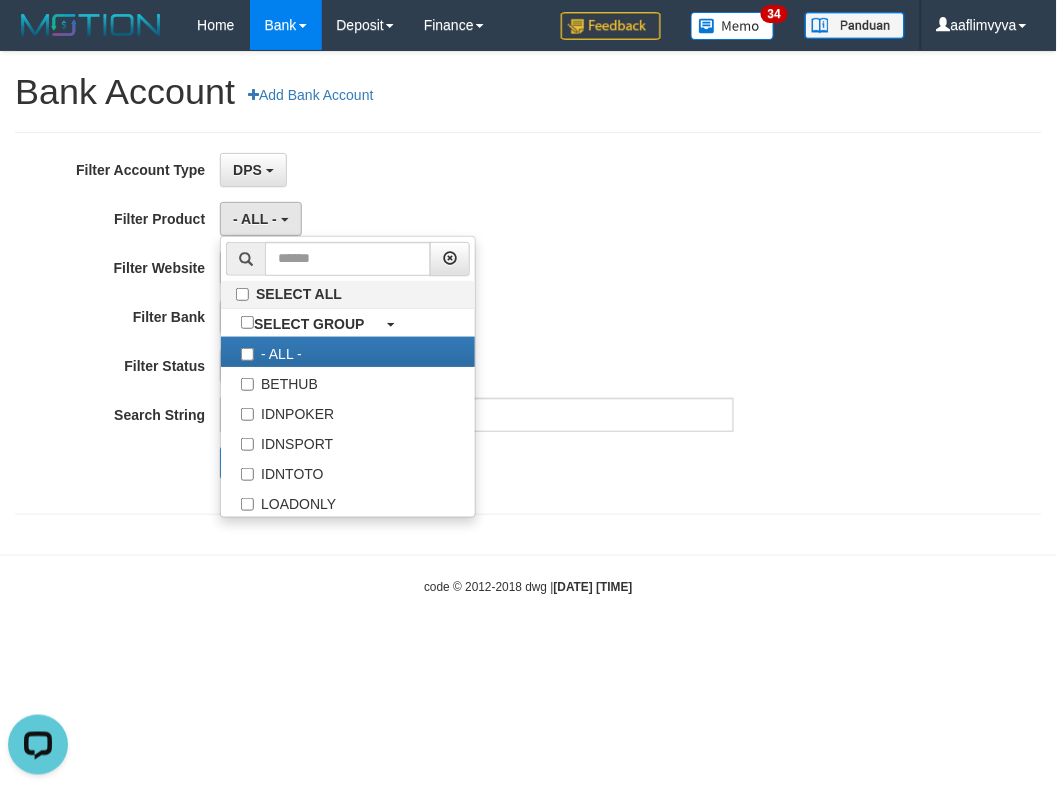 select on "*" 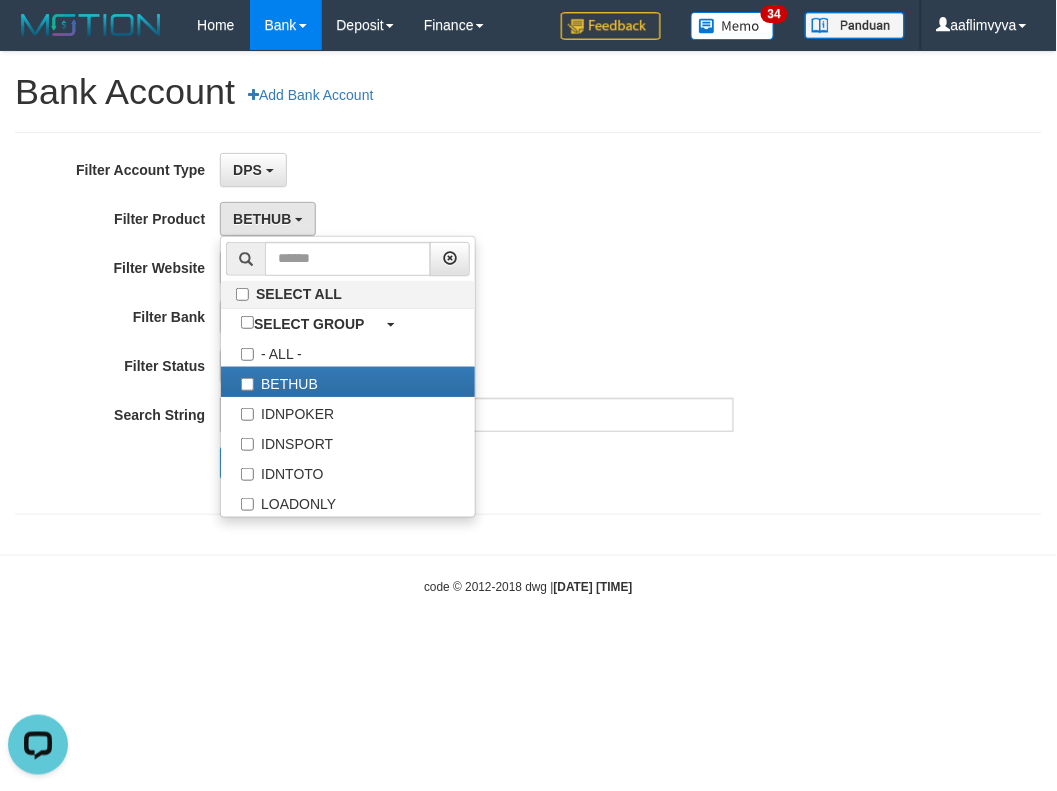 click on "- ALL -    SELECT ALL  SELECT GAME  - ALL -
[OXPLAY] ZEUS138" at bounding box center [477, 268] 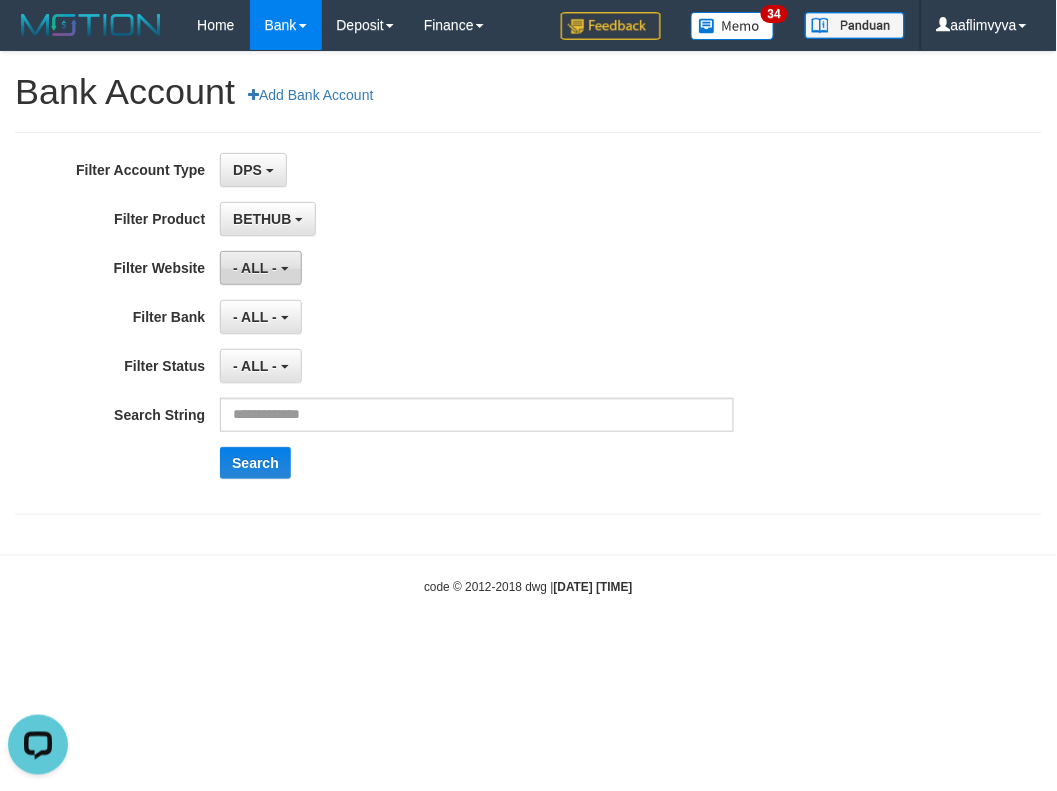 drag, startPoint x: 284, startPoint y: 262, endPoint x: 297, endPoint y: 288, distance: 29.068884 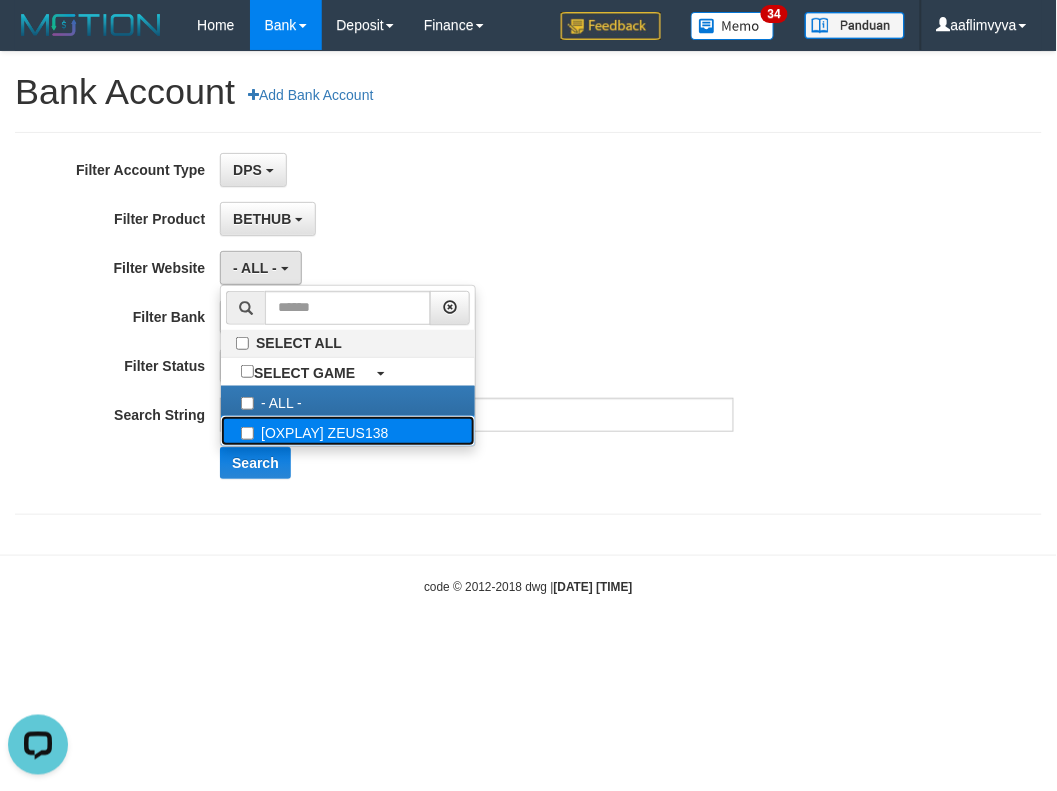 click on "[OXPLAY] ZEUS138" at bounding box center (348, 431) 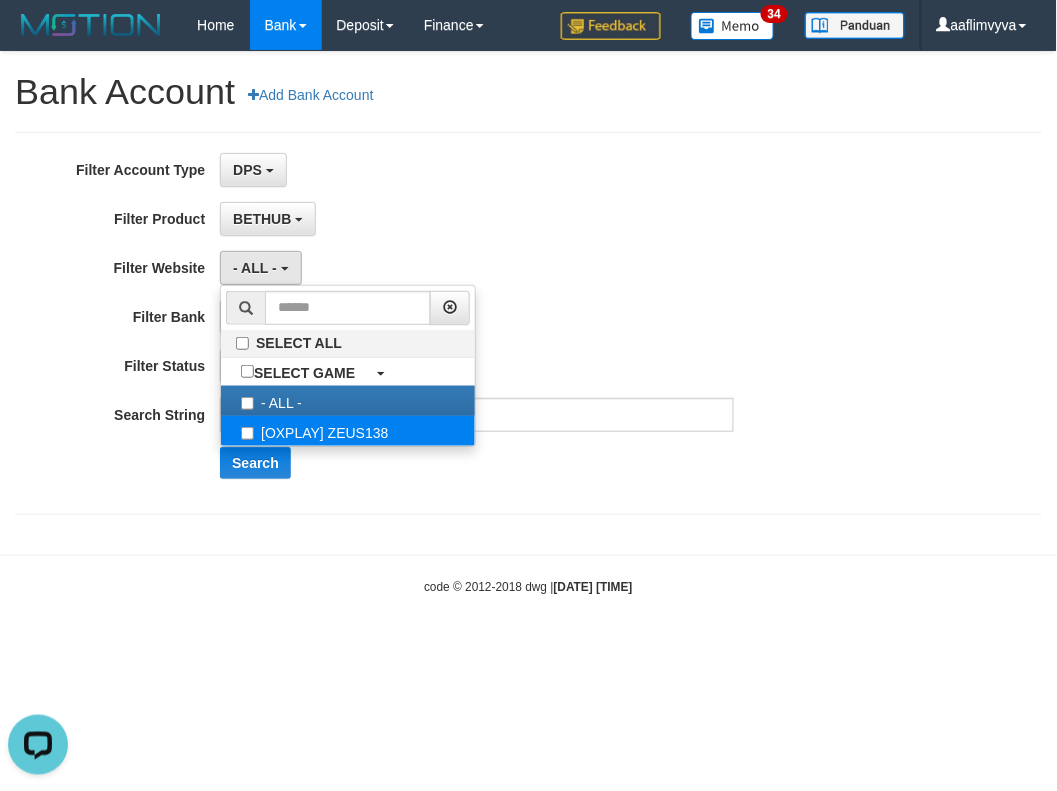 select on "***" 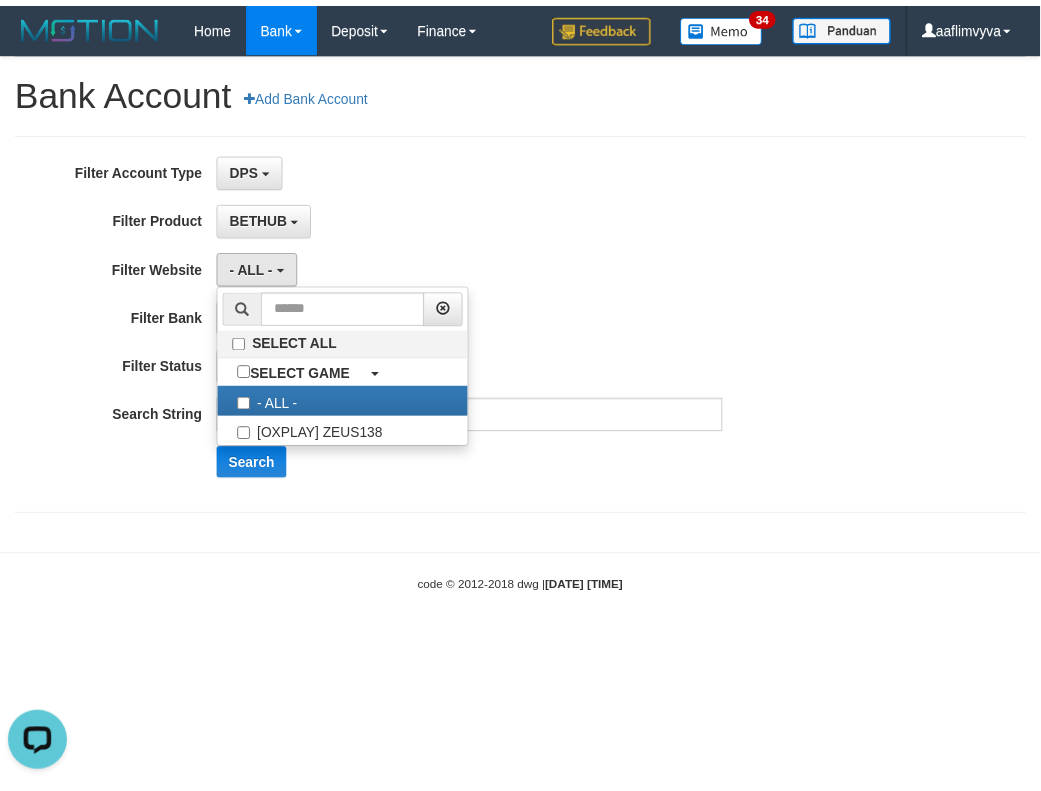 scroll, scrollTop: 17, scrollLeft: 0, axis: vertical 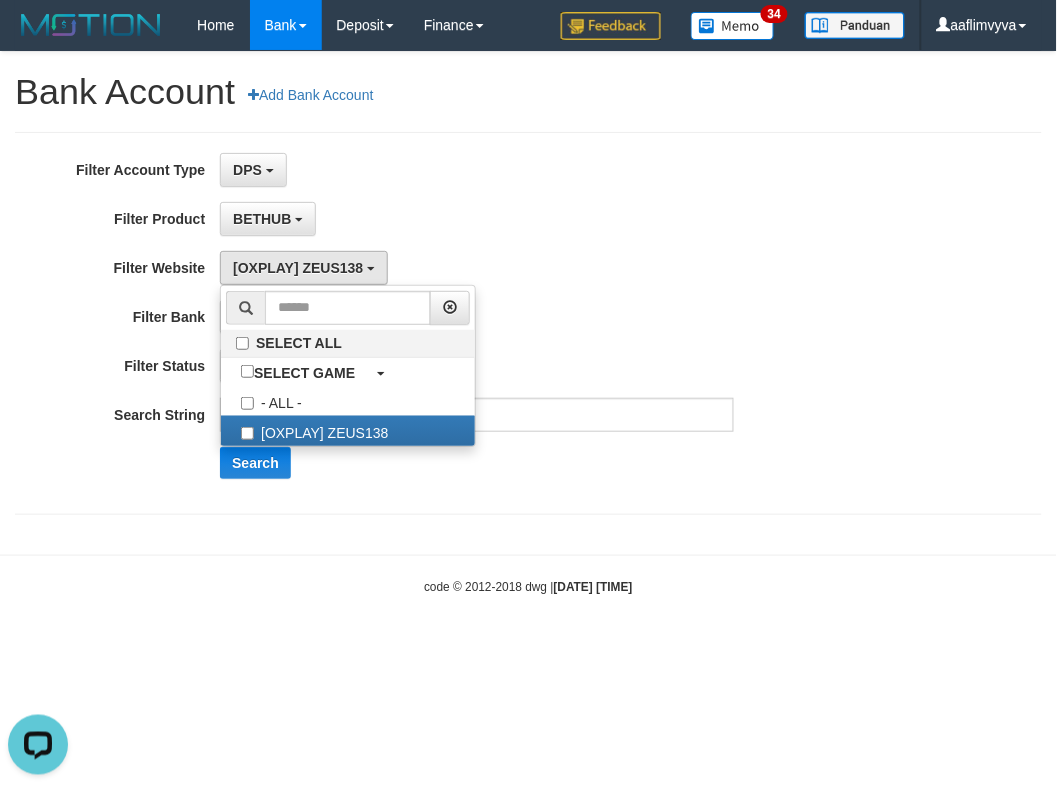 click on "BETHUB
SELECT ALL  SELECT GROUP  - ALL -
BETHUB
IDNPOKER
IDNSPORT
IDNTOTO
LOADONLY" at bounding box center [477, 219] 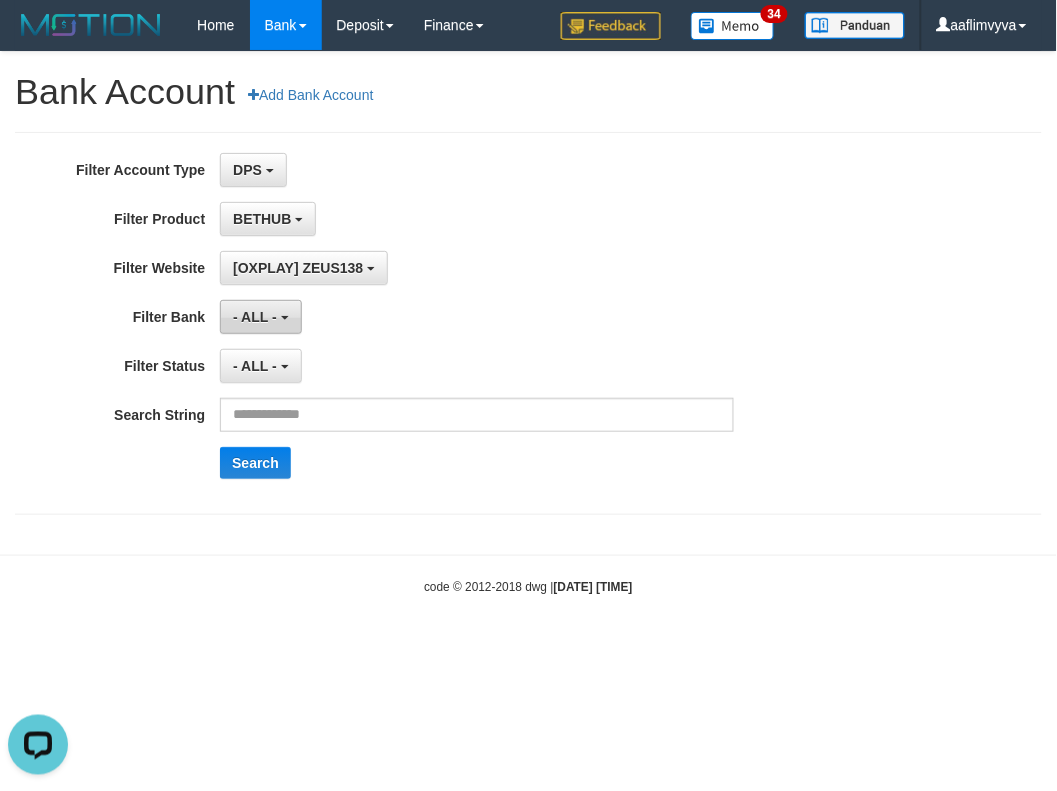 click on "- ALL -" at bounding box center (255, 317) 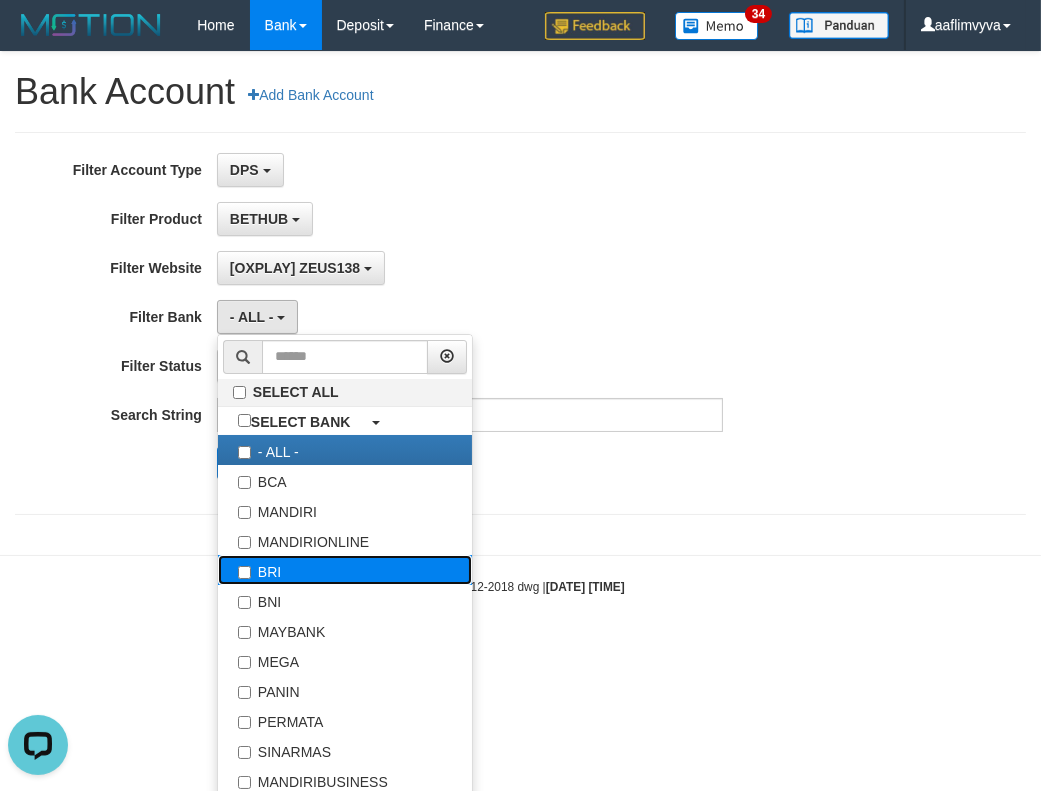 click on "BRI" at bounding box center [345, 570] 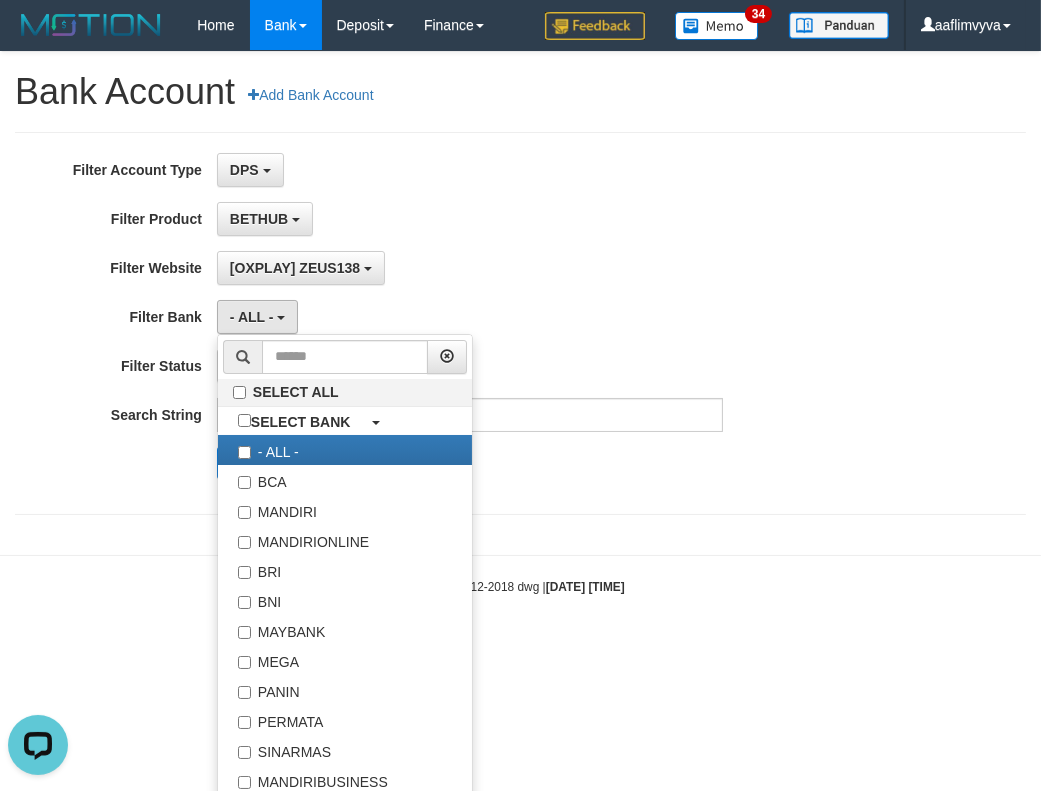 select on "***" 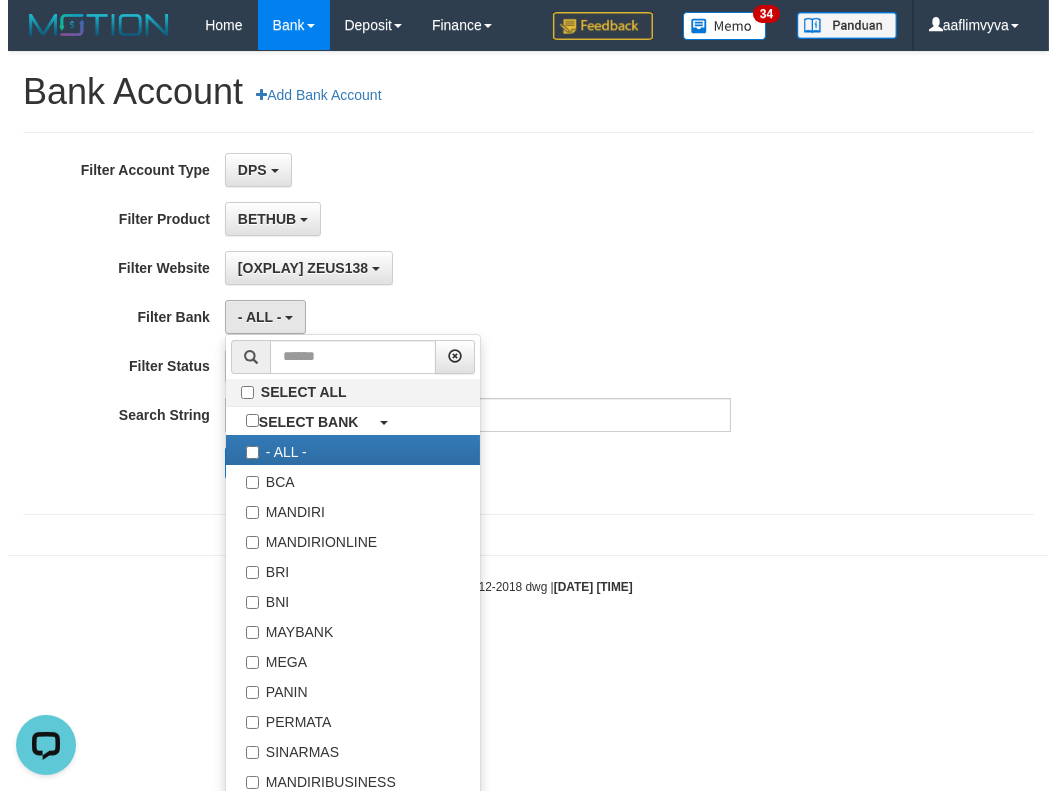 scroll, scrollTop: 17, scrollLeft: 0, axis: vertical 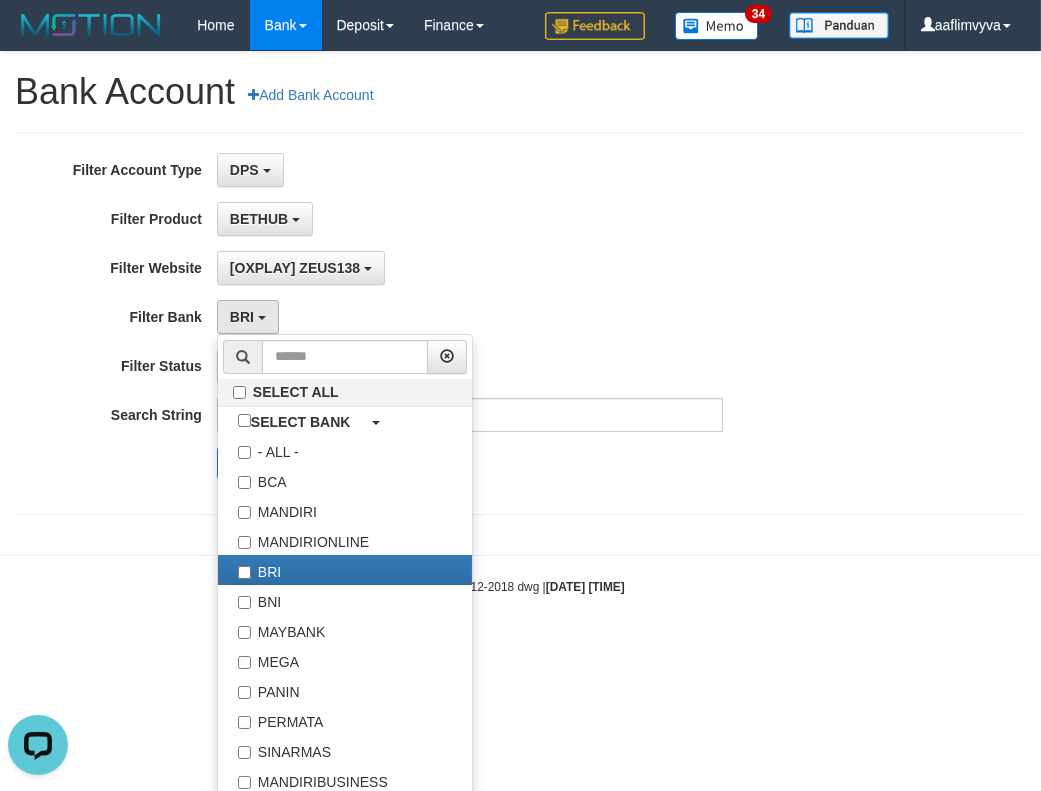 click on "BETHUB
SELECT ALL  SELECT GROUP  - ALL -
BETHUB
IDNPOKER
IDNSPORT
IDNTOTO
LOADONLY" at bounding box center (470, 219) 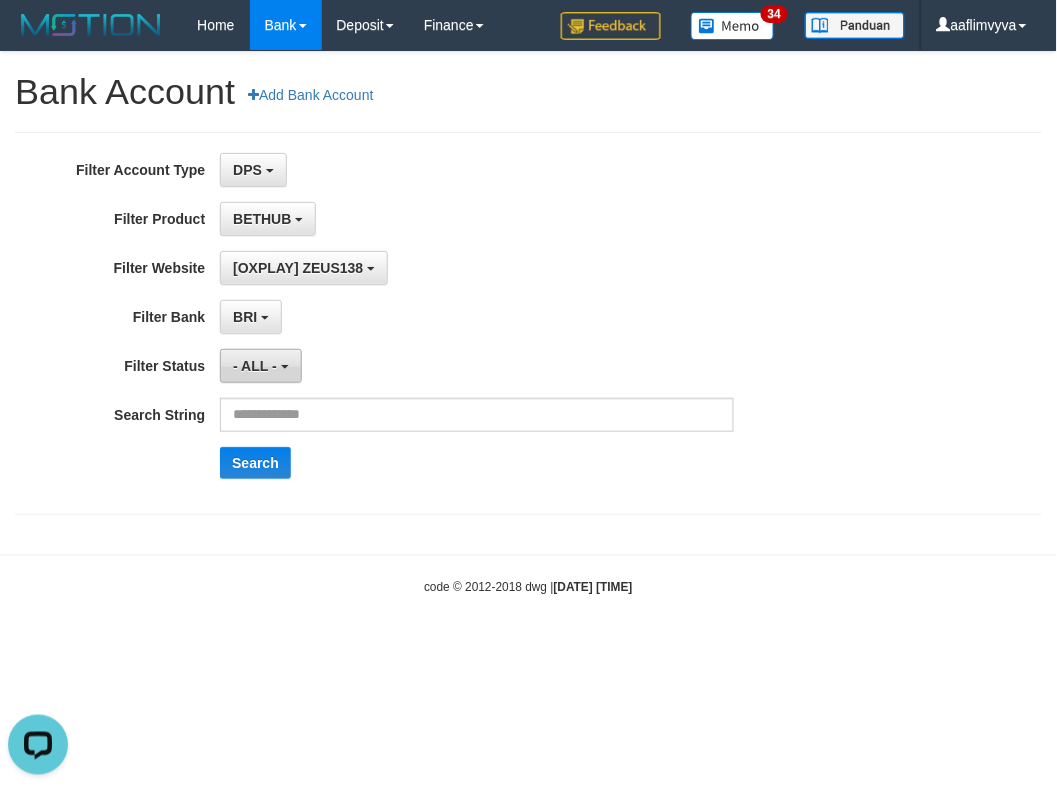click on "- ALL -" at bounding box center [255, 366] 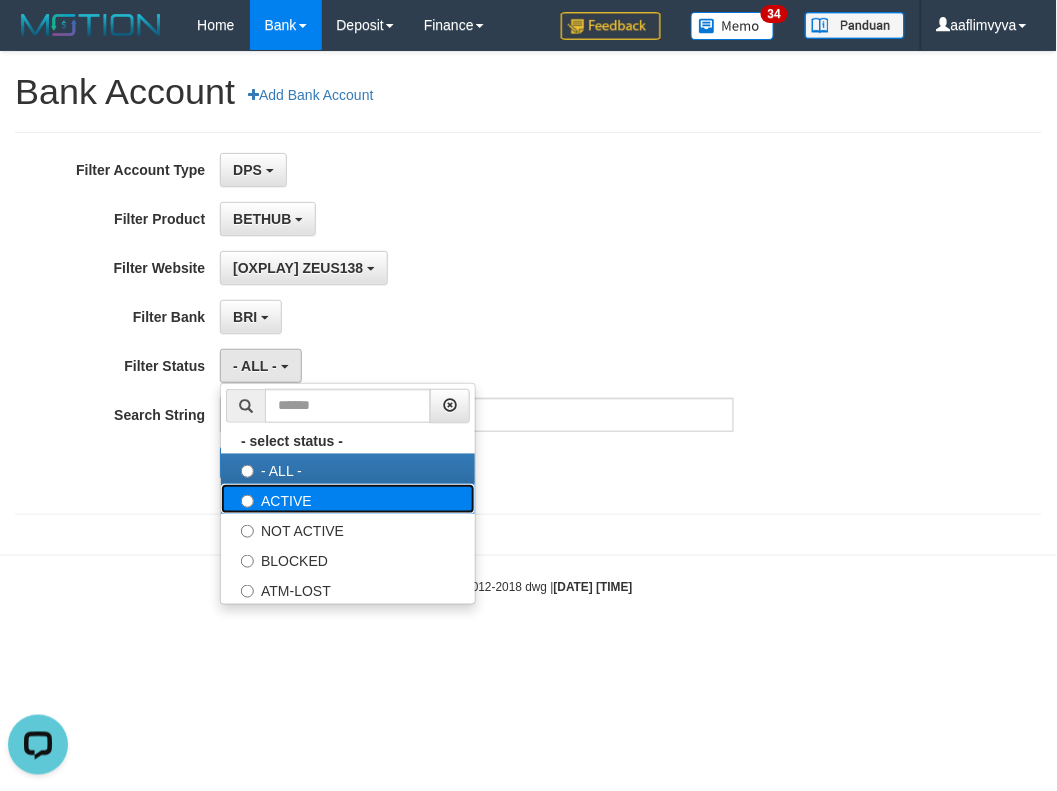 click on "ACTIVE" at bounding box center [348, 499] 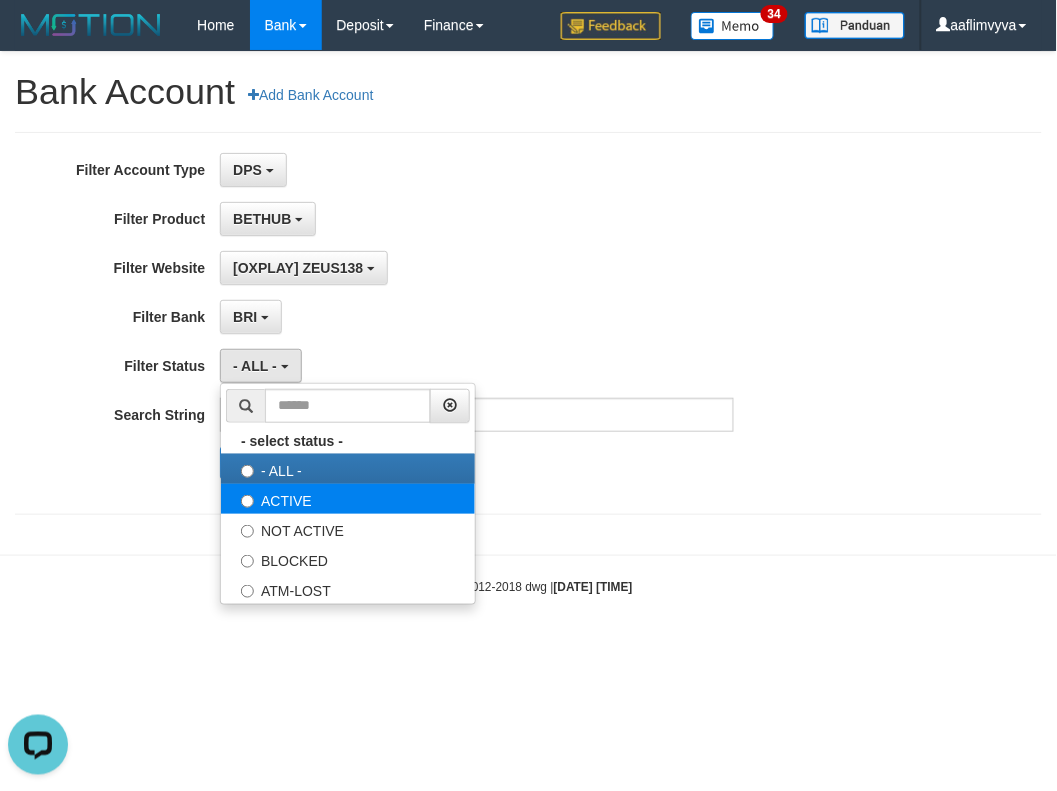 select on "*" 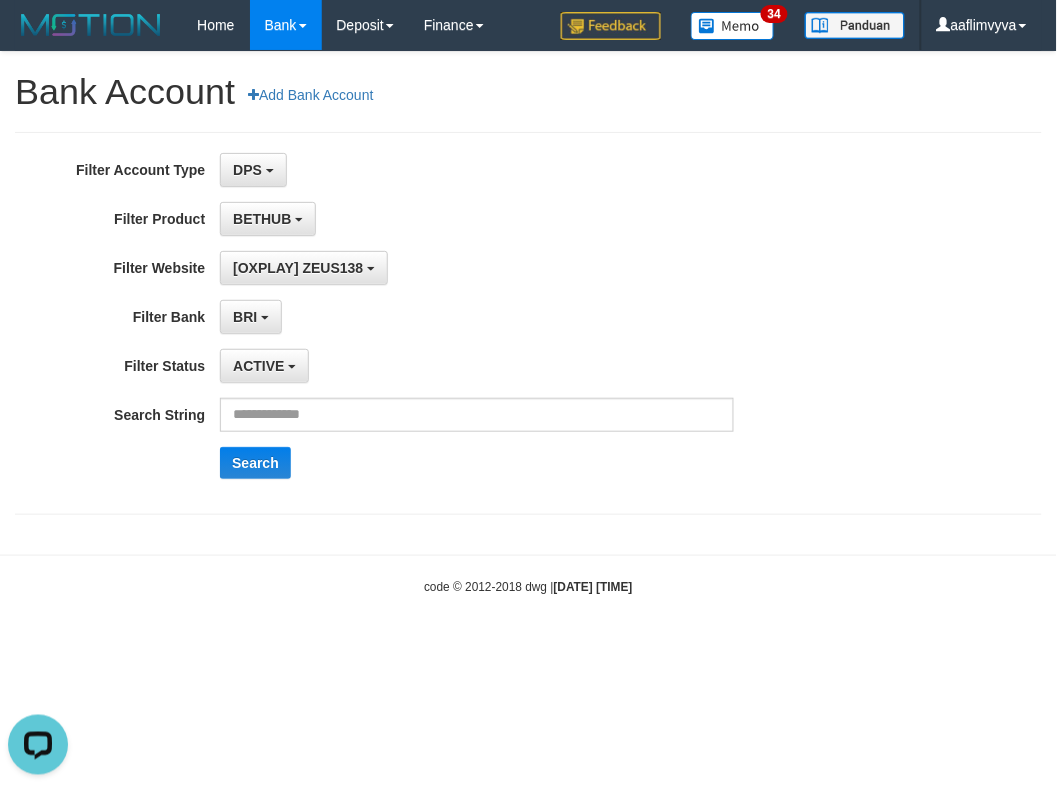click on "[OXPLAY] ZEUS138
SELECT ALL  SELECT GAME  - ALL -
[OXPLAY] ZEUS138" at bounding box center (477, 268) 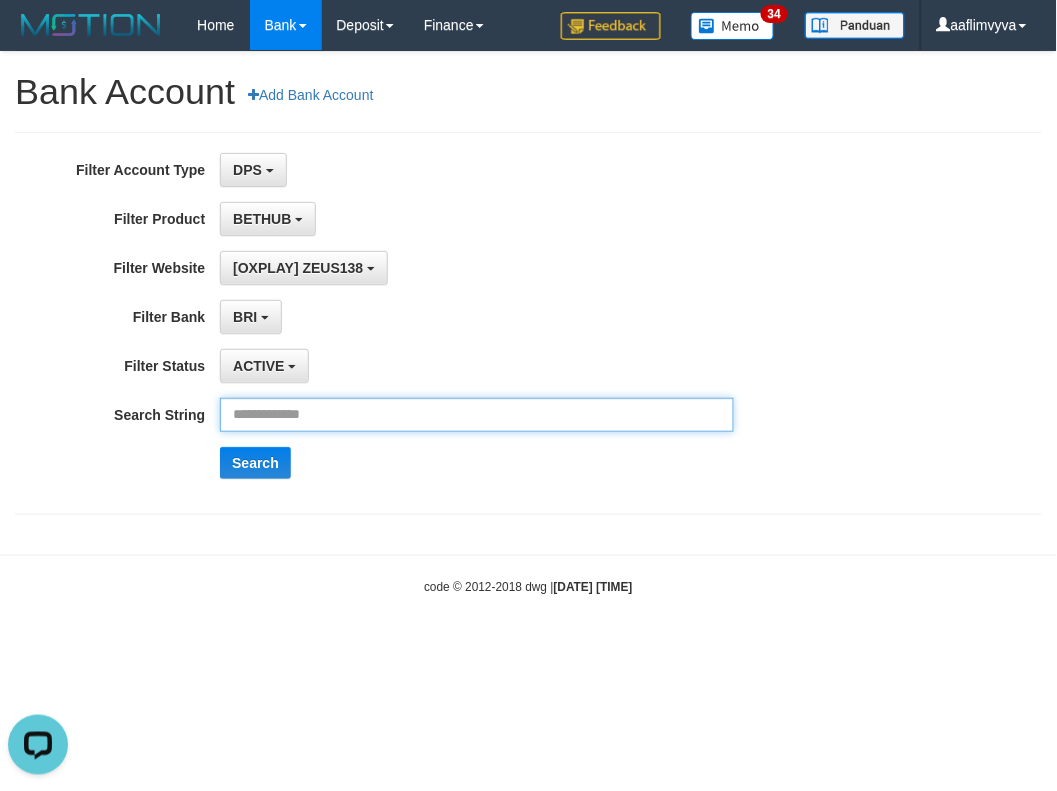 click at bounding box center [477, 415] 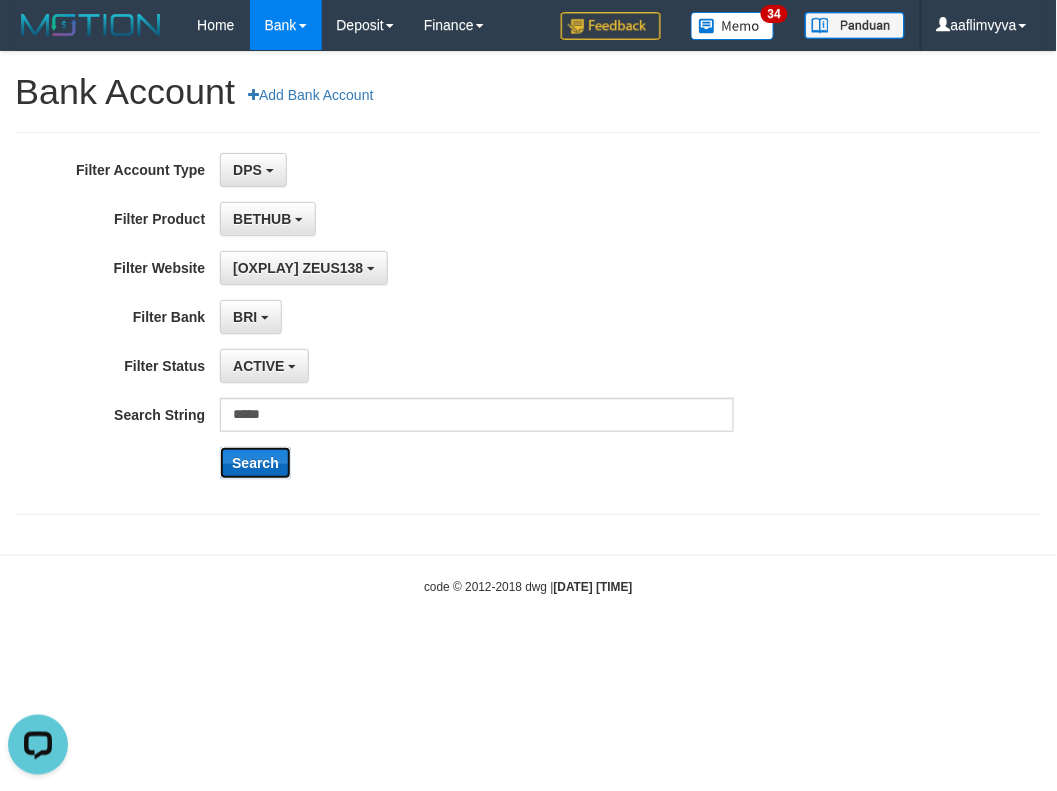 click on "Search" at bounding box center (255, 463) 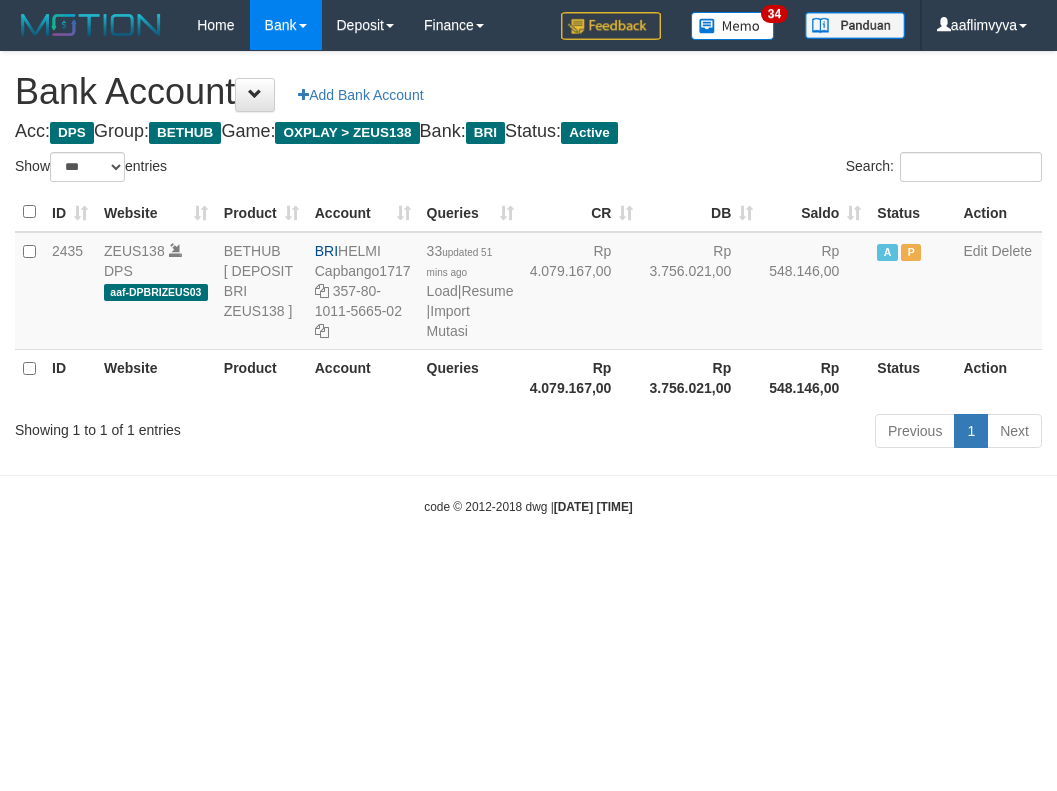 select on "***" 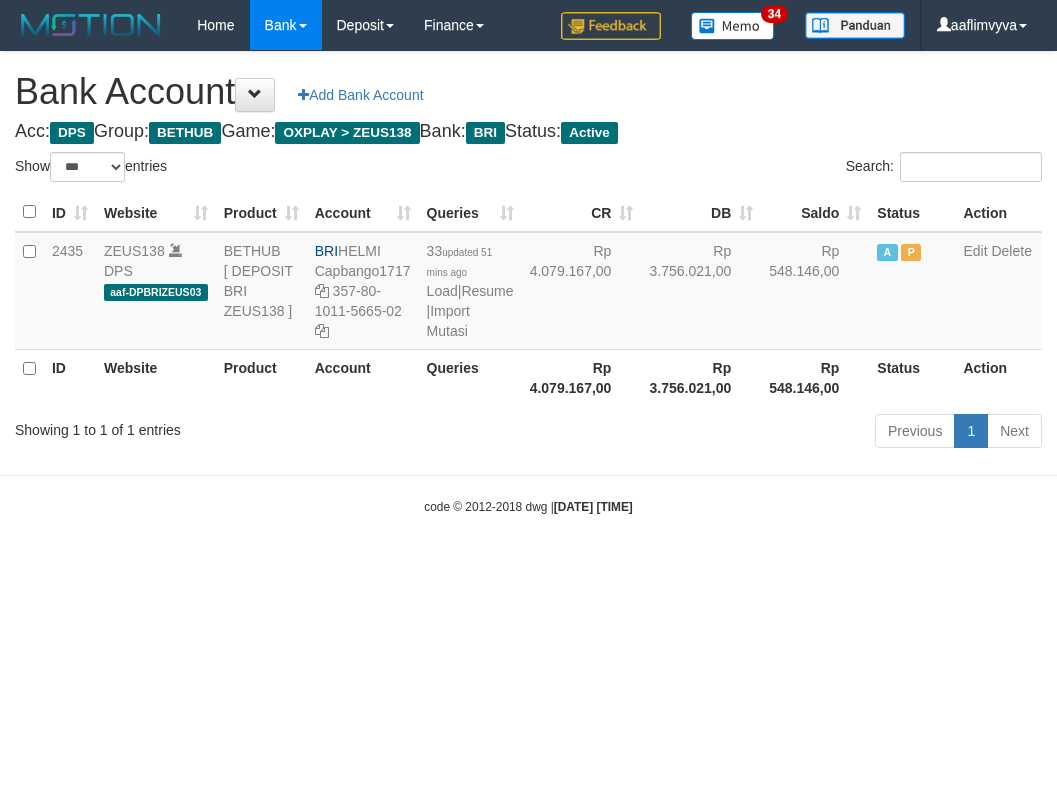 scroll, scrollTop: 0, scrollLeft: 0, axis: both 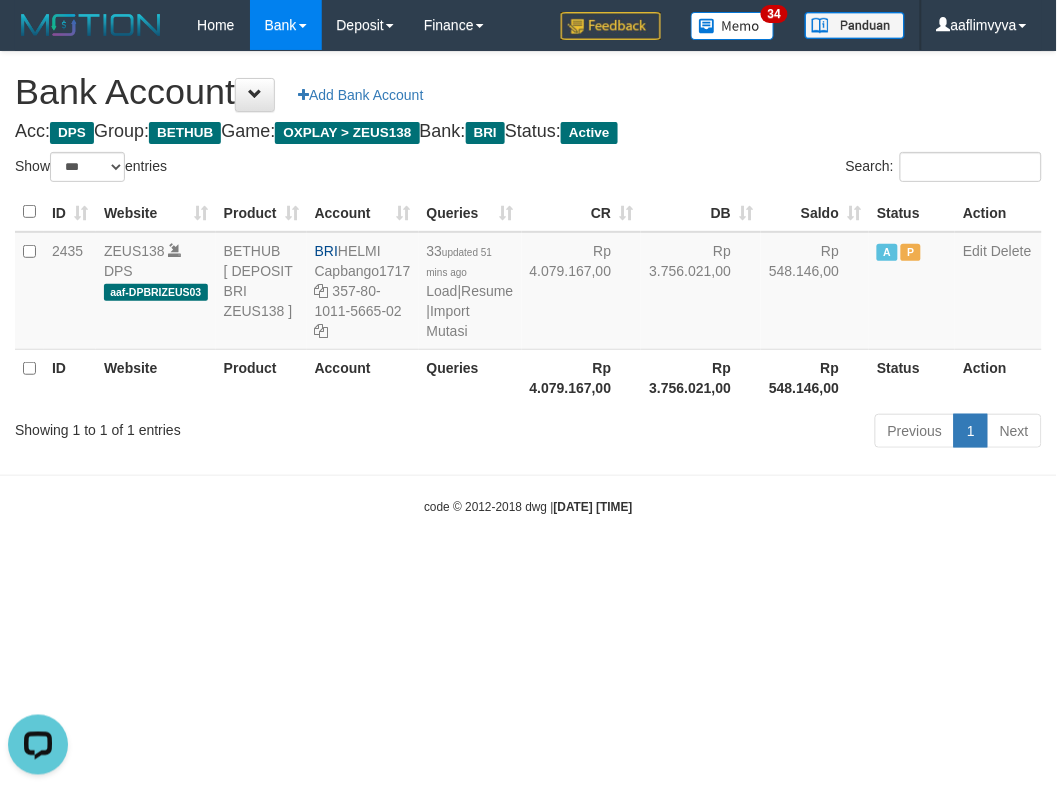 click on "Toggle navigation
Home
Bank
Account List
Load
By Website
Group
[OXPLAY]													ZEUS138
By Load Group (DPS)" at bounding box center [528, 283] 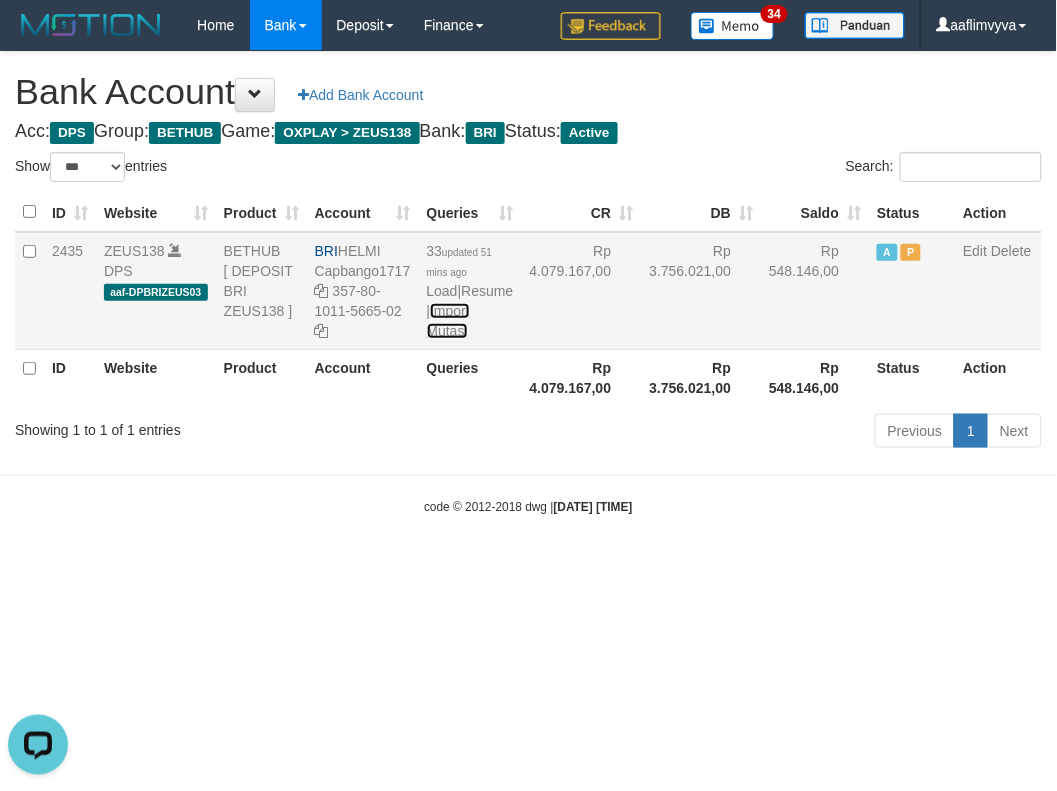 click on "Import Mutasi" at bounding box center [448, 321] 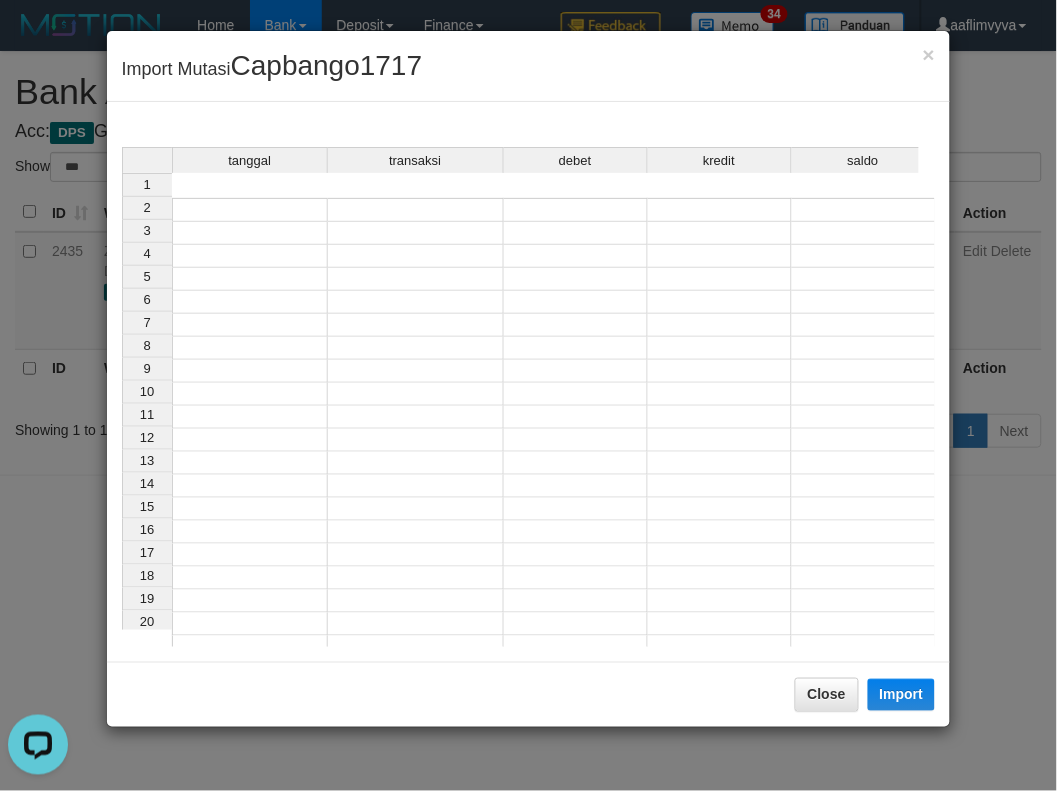 click on "tanggal transaksi debet kredit saldo 1 2 3 4 5 6 7 8 9 10 11 12 13 14 15 16 17 18 19 20 21" at bounding box center [529, 427] 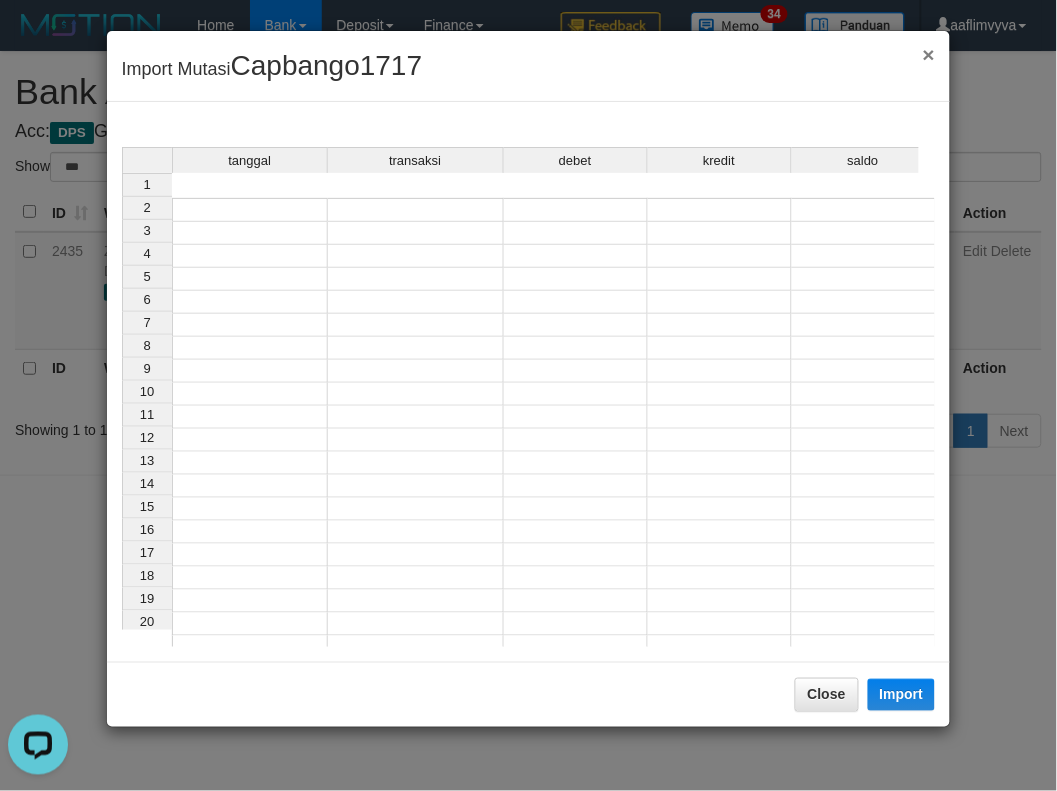 click on "×" at bounding box center [929, 54] 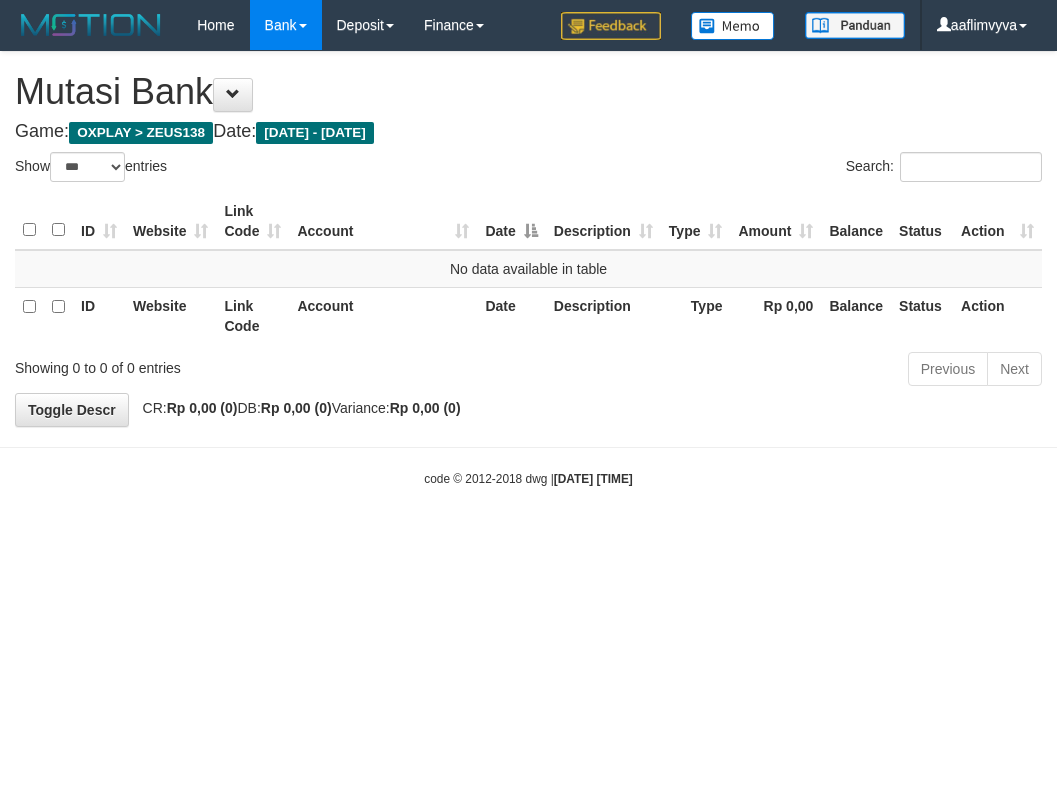 select on "***" 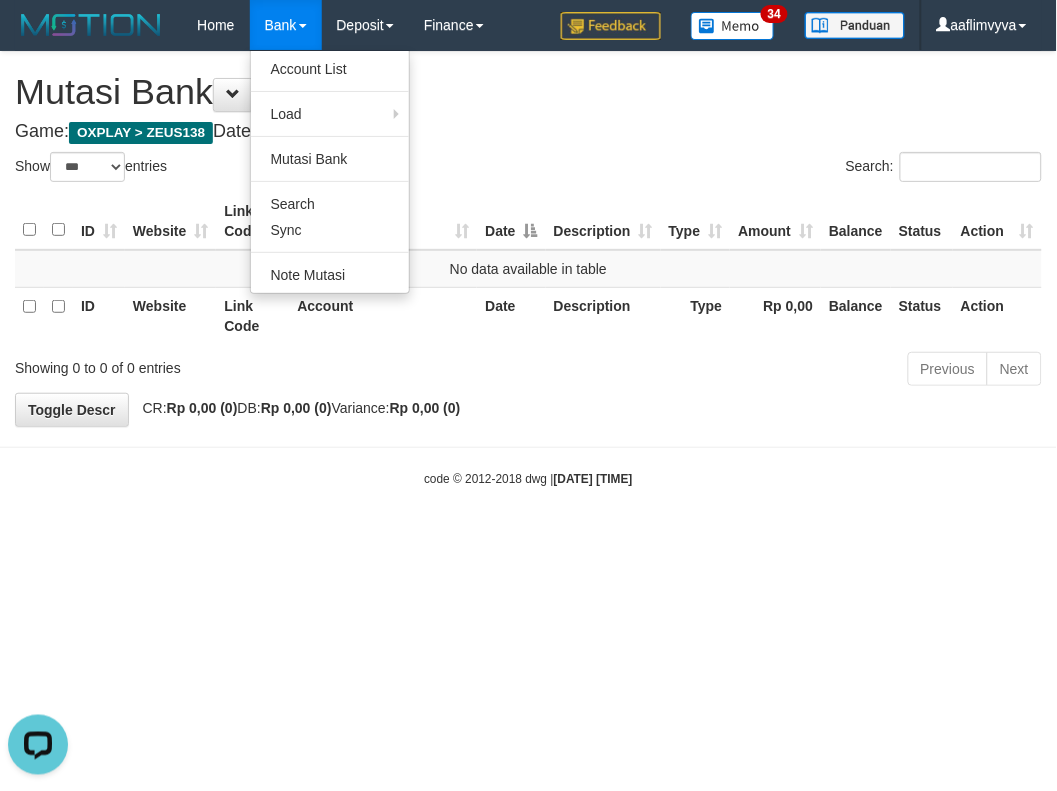 scroll, scrollTop: 0, scrollLeft: 0, axis: both 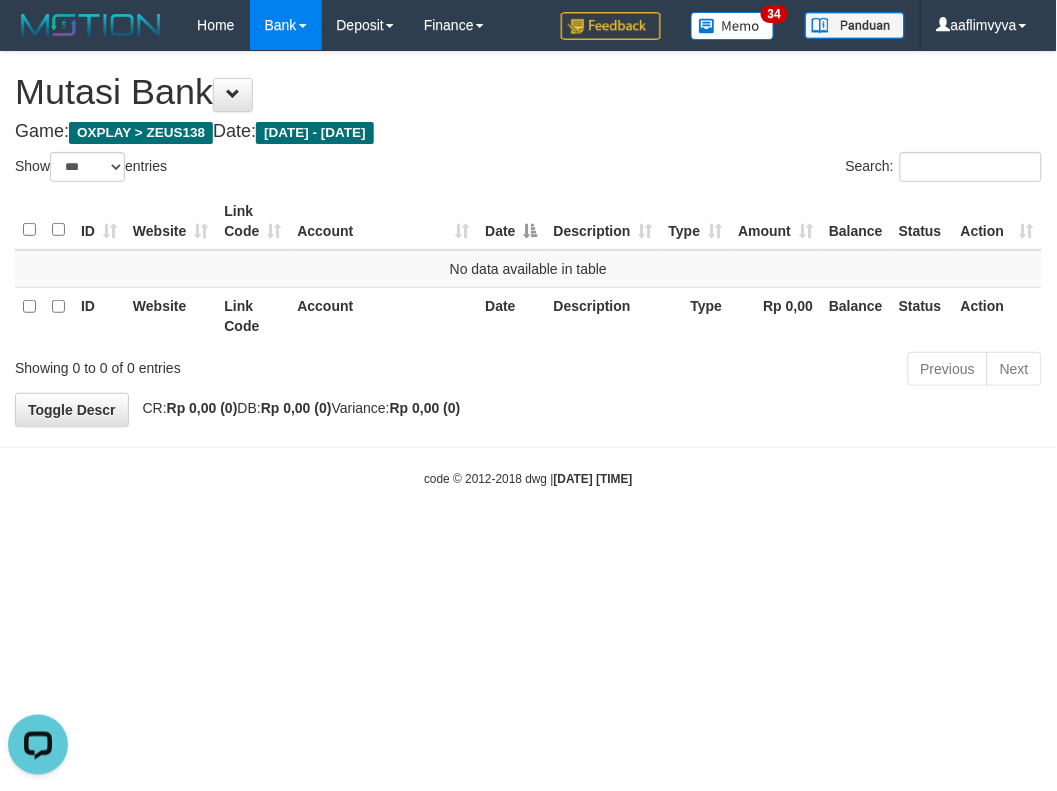 click on "Toggle navigation
Home
Bank
Account List
Load
By Website
Group
[OXPLAY]													ZEUS138
By Load Group (DPS)
Sync" at bounding box center [528, 269] 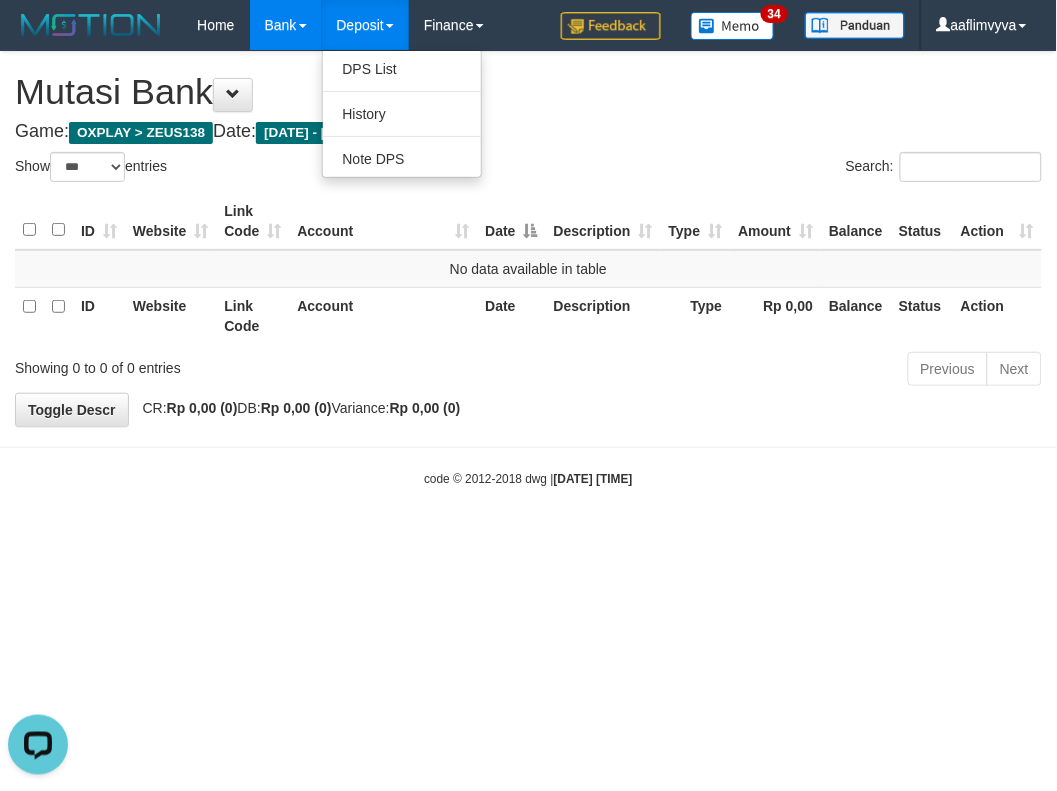 click on "DPS List
History
Note DPS" at bounding box center (402, 114) 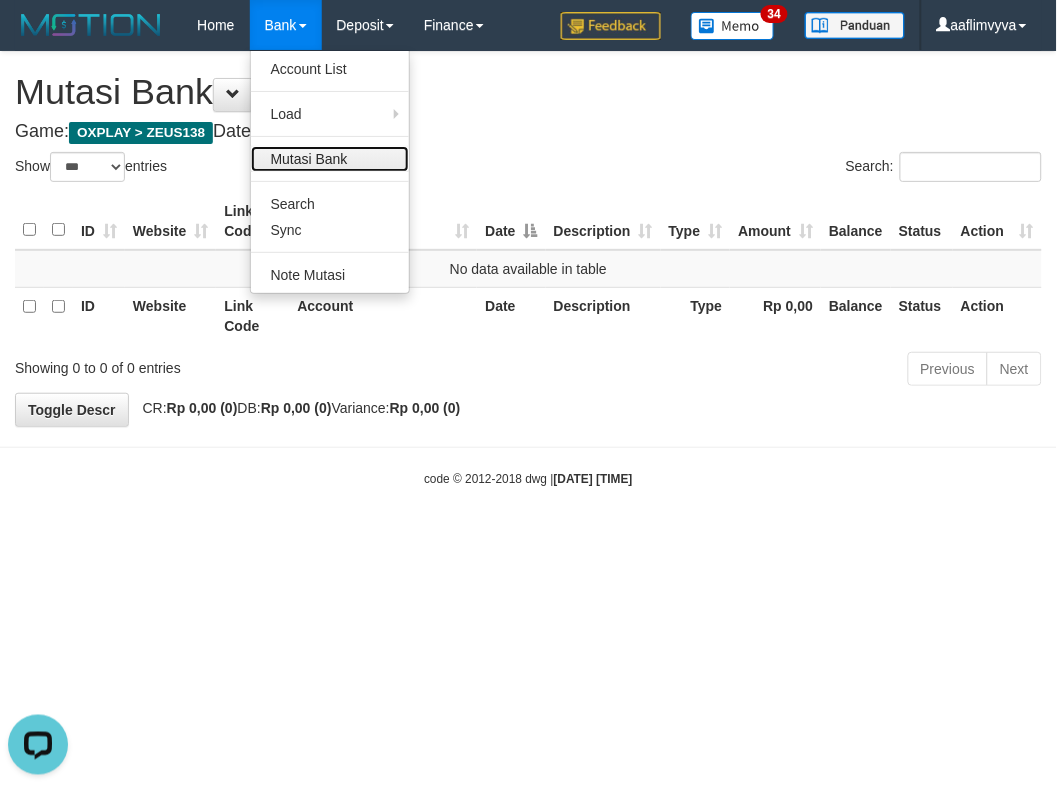 click on "Mutasi Bank" at bounding box center (330, 159) 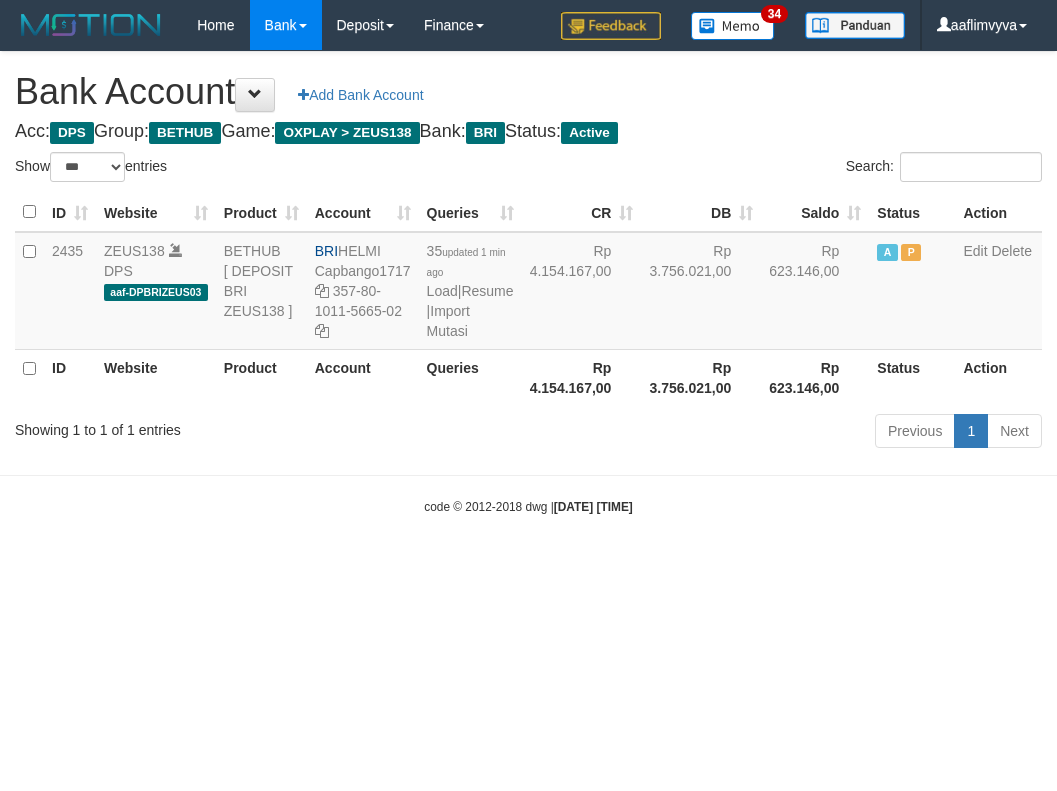 select on "***" 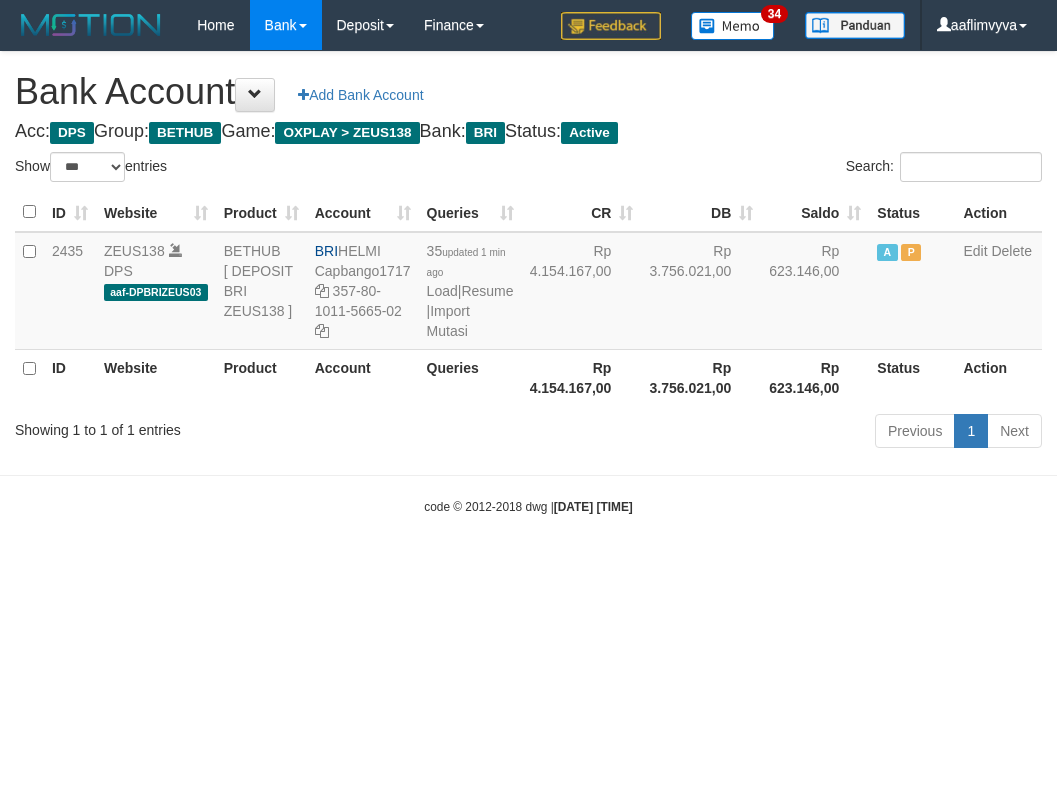 scroll, scrollTop: 0, scrollLeft: 0, axis: both 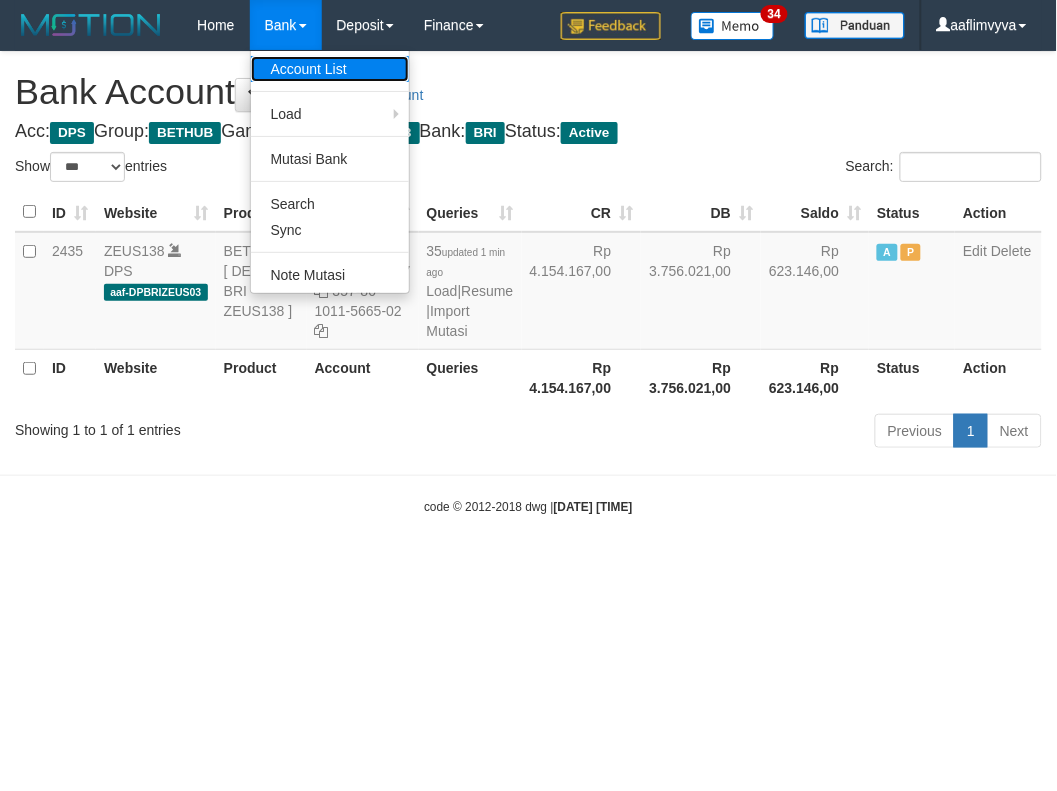 click on "Account List" at bounding box center [330, 69] 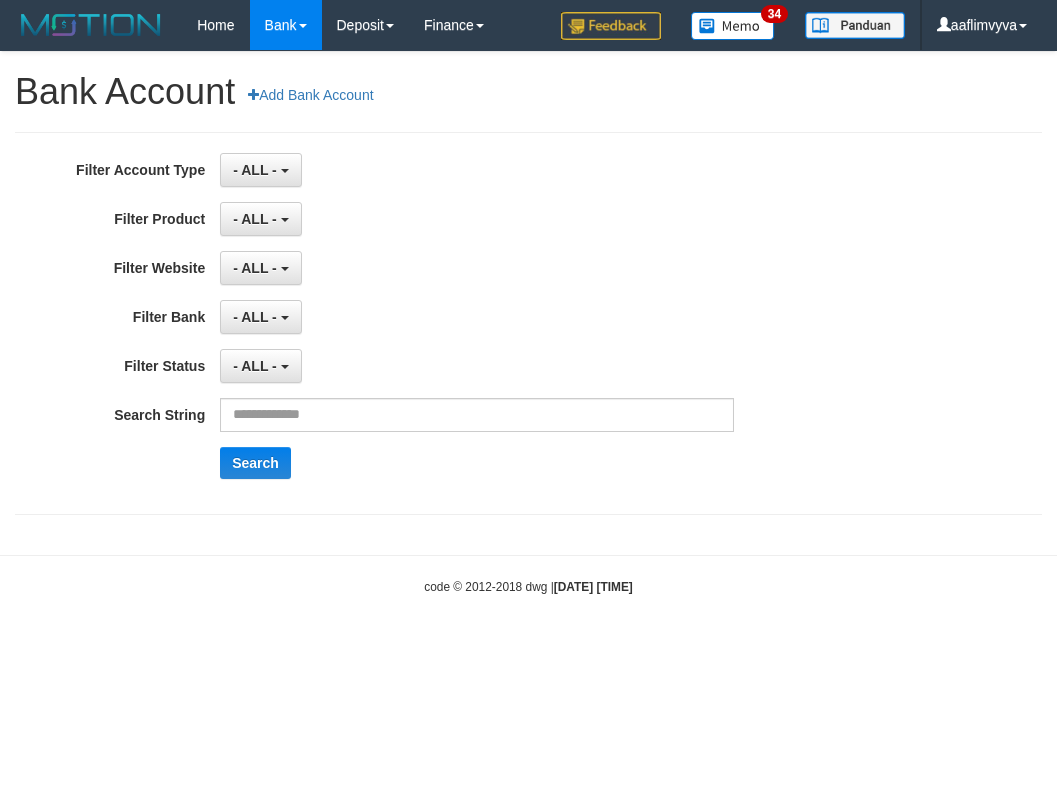 scroll, scrollTop: 0, scrollLeft: 0, axis: both 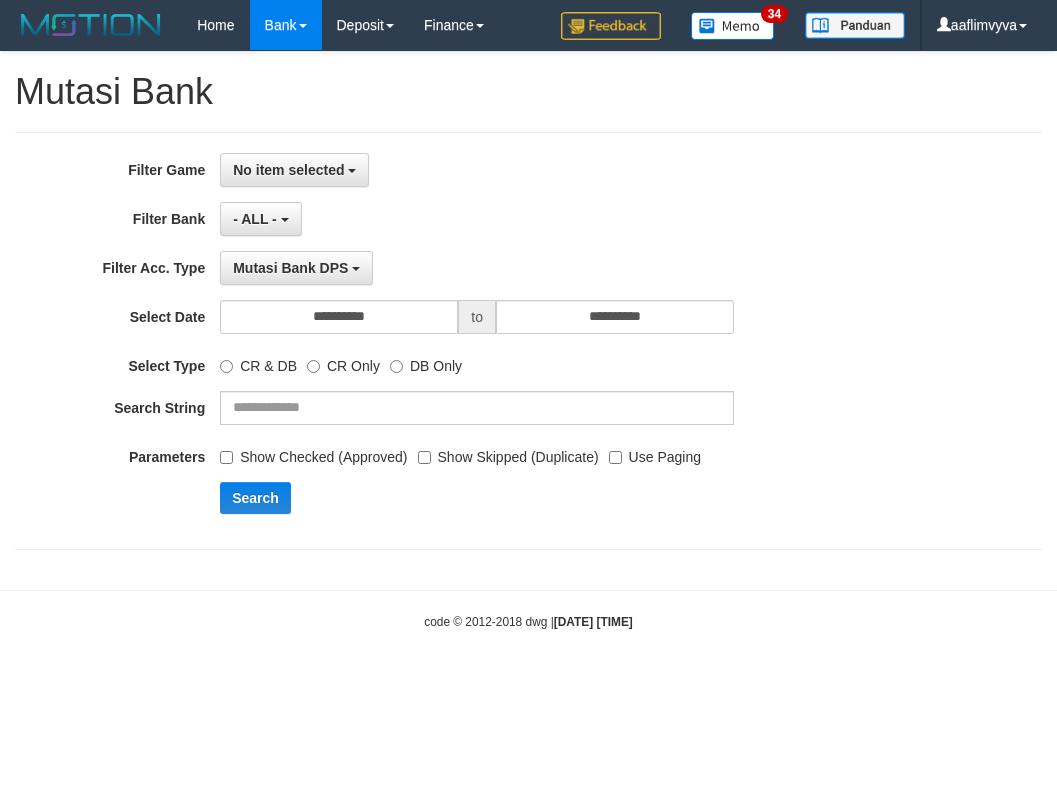 select 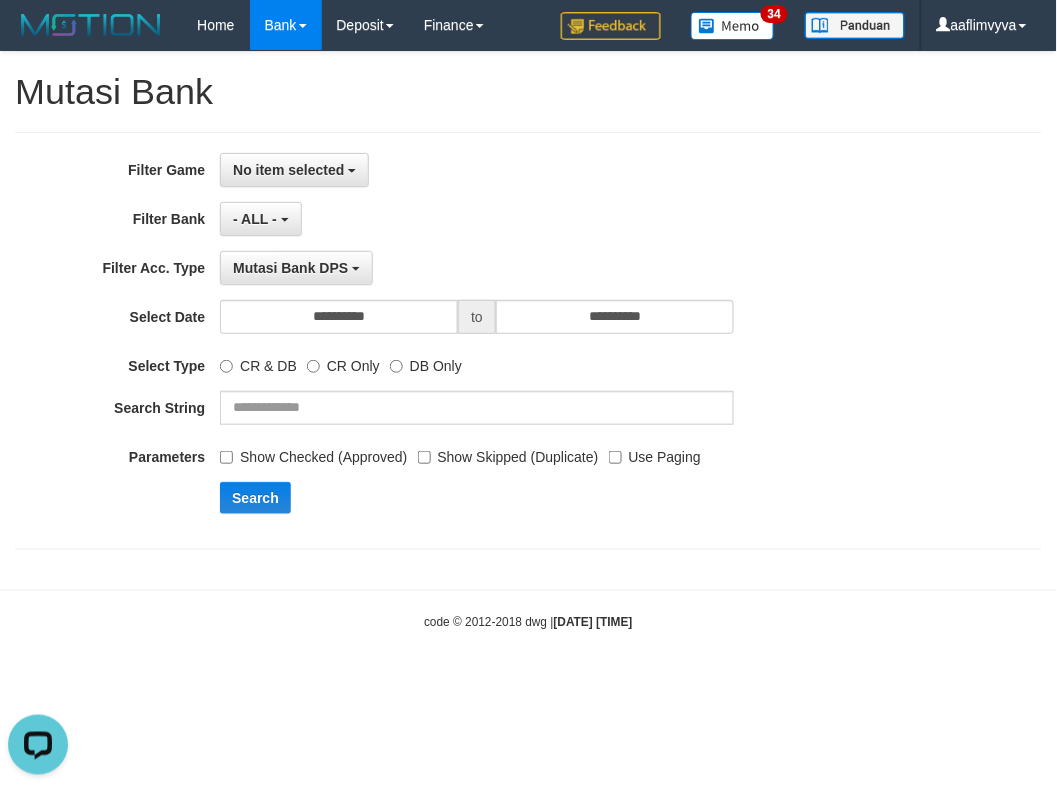 scroll, scrollTop: 0, scrollLeft: 0, axis: both 